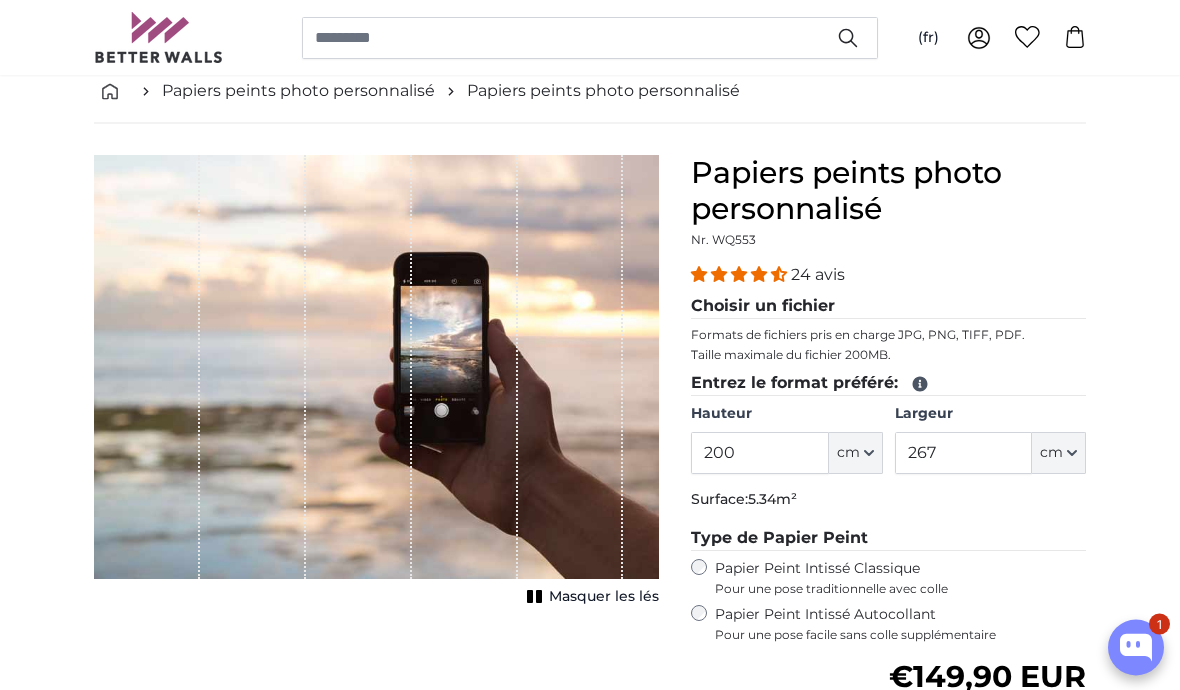 scroll, scrollTop: 0, scrollLeft: 0, axis: both 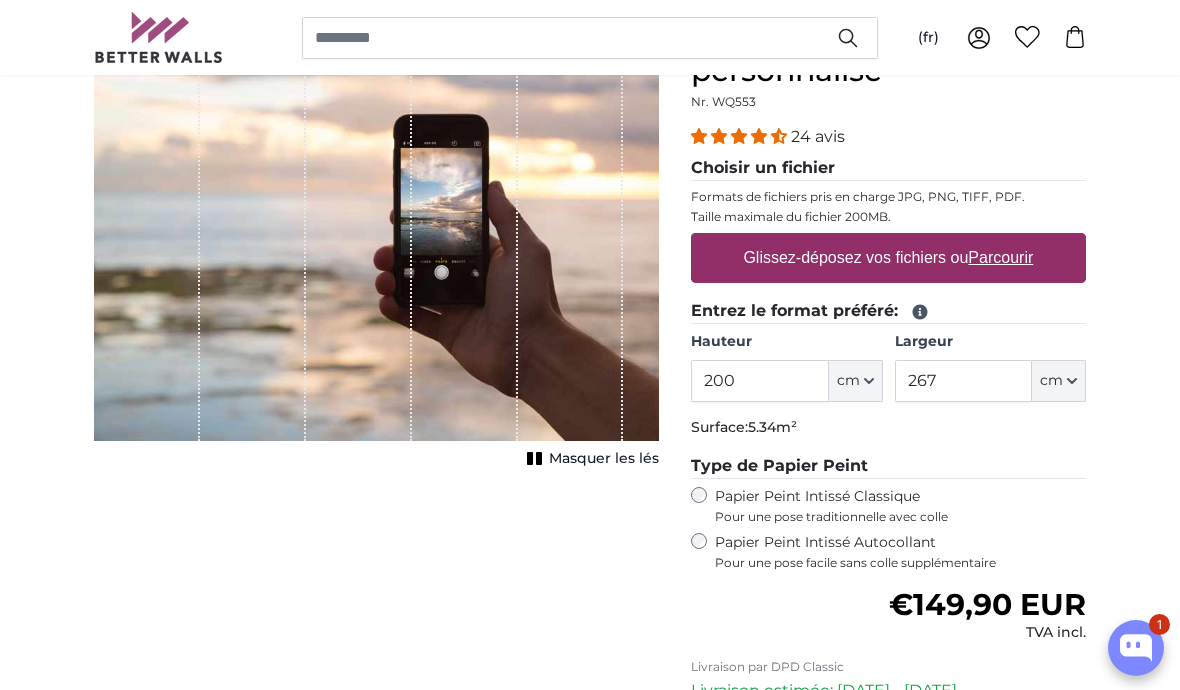 click on "200" at bounding box center (759, 381) 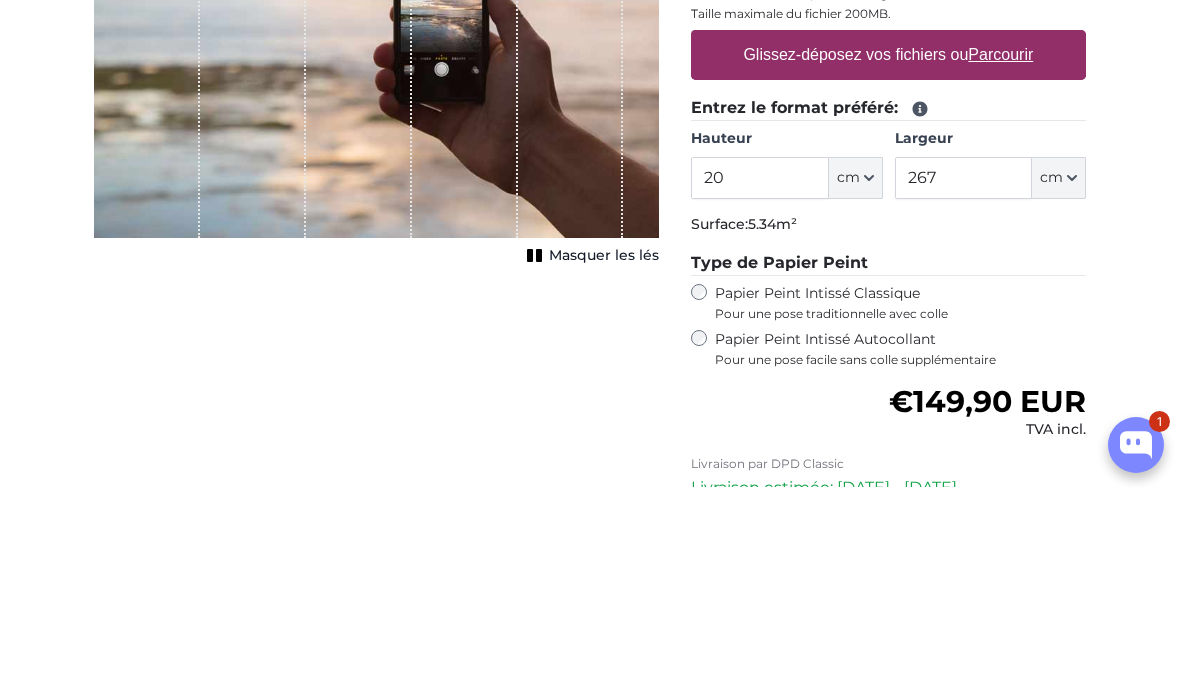 type on "2" 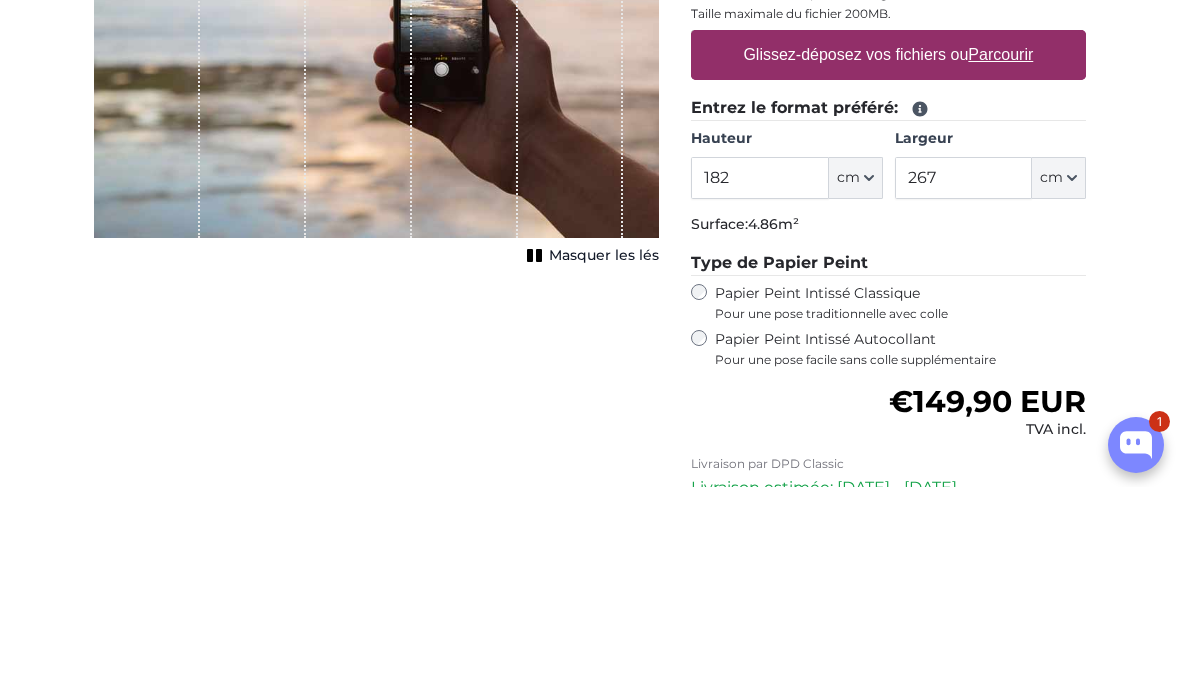 type on "182" 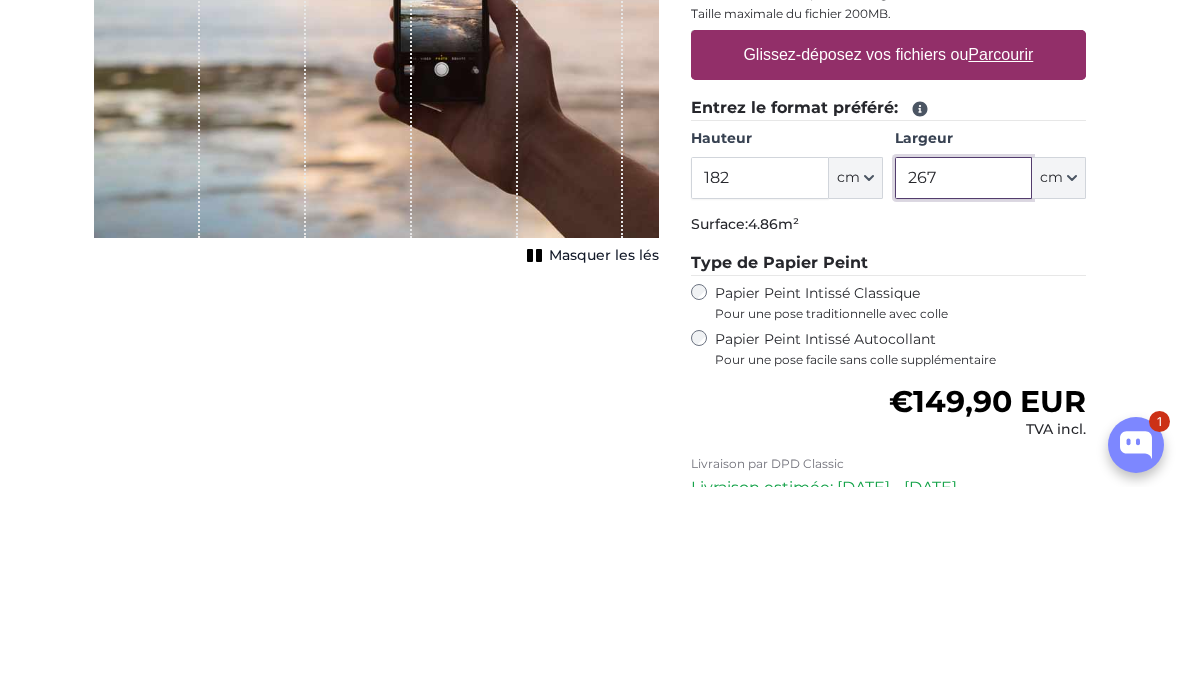click on "267" at bounding box center (963, 381) 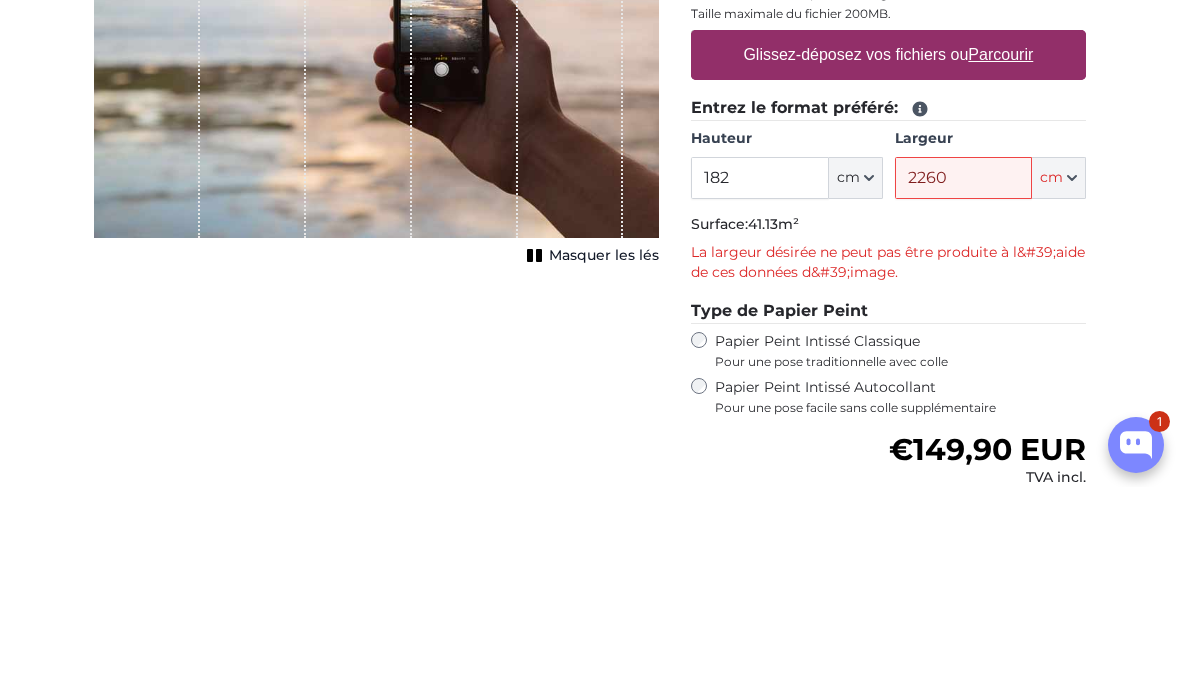 scroll, scrollTop: 446, scrollLeft: 0, axis: vertical 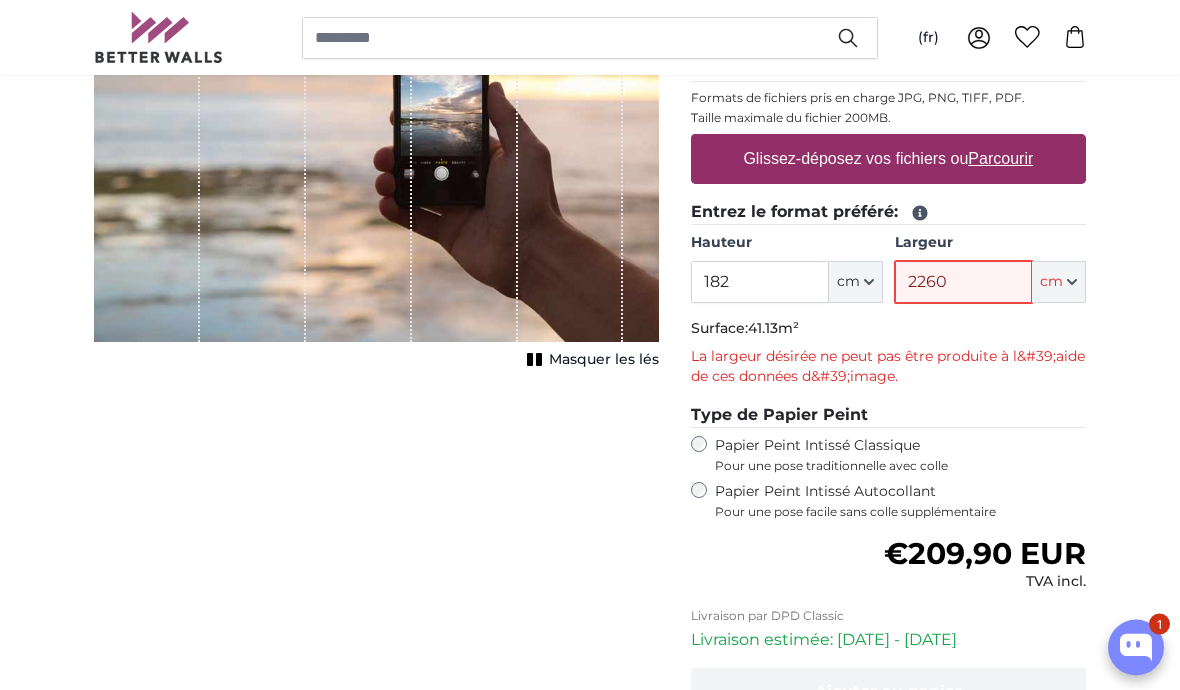 click on "2260" at bounding box center (963, 283) 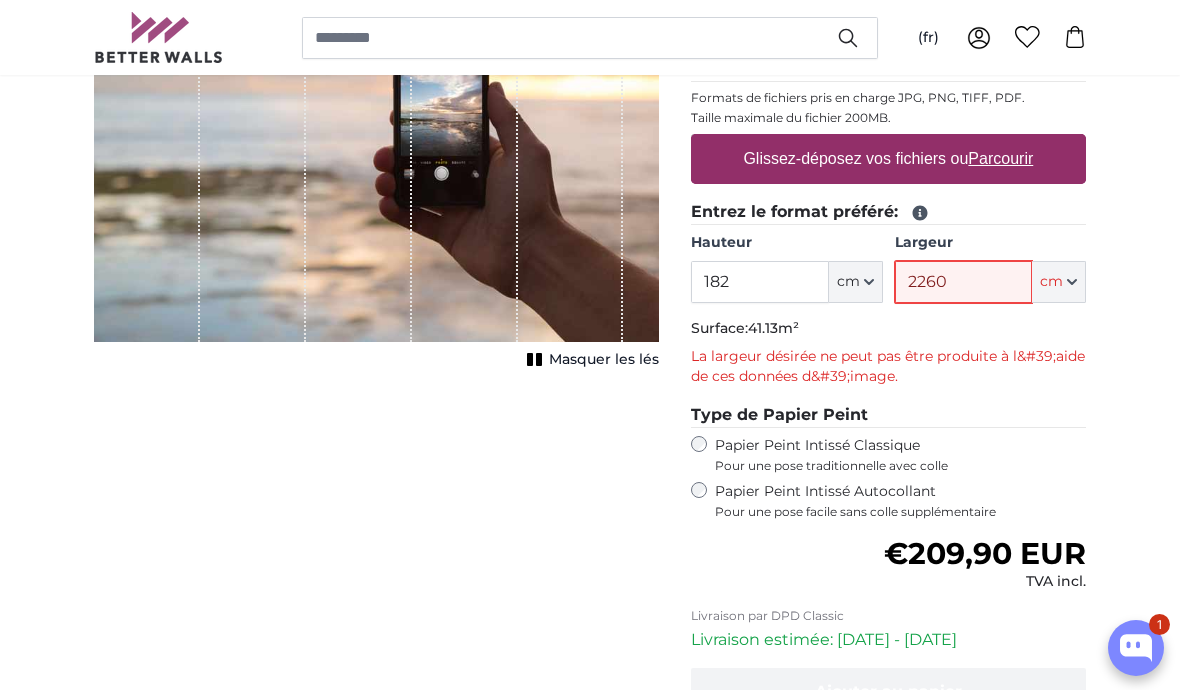 scroll, scrollTop: 341, scrollLeft: 0, axis: vertical 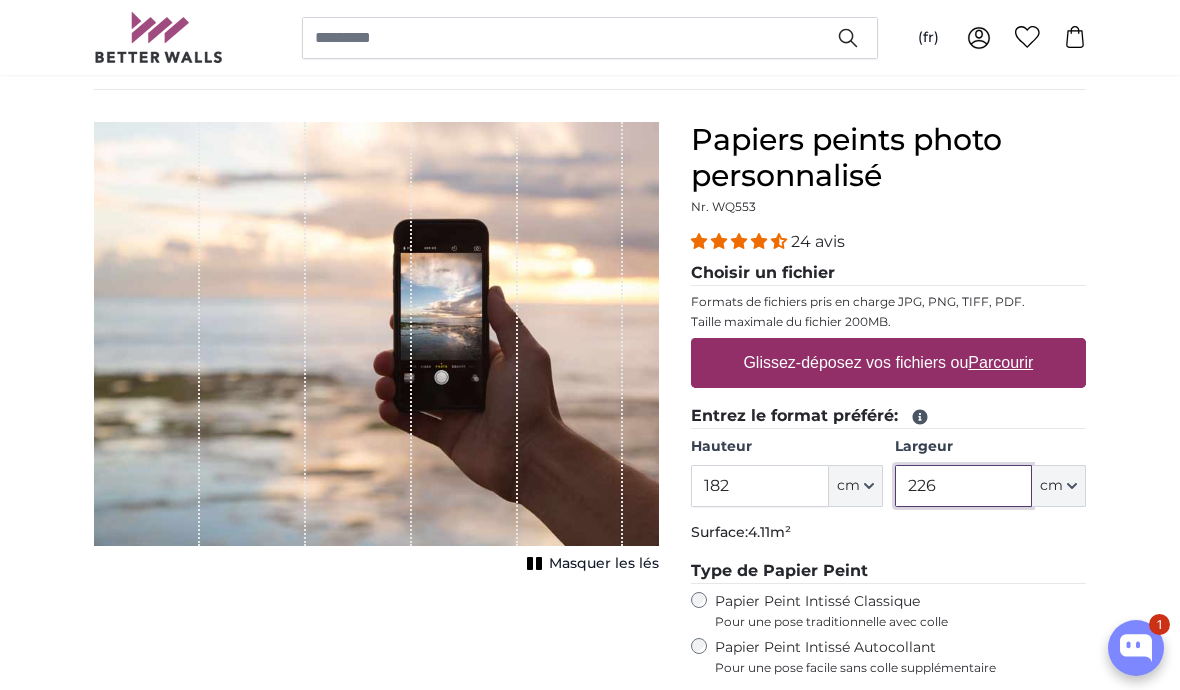 type on "226" 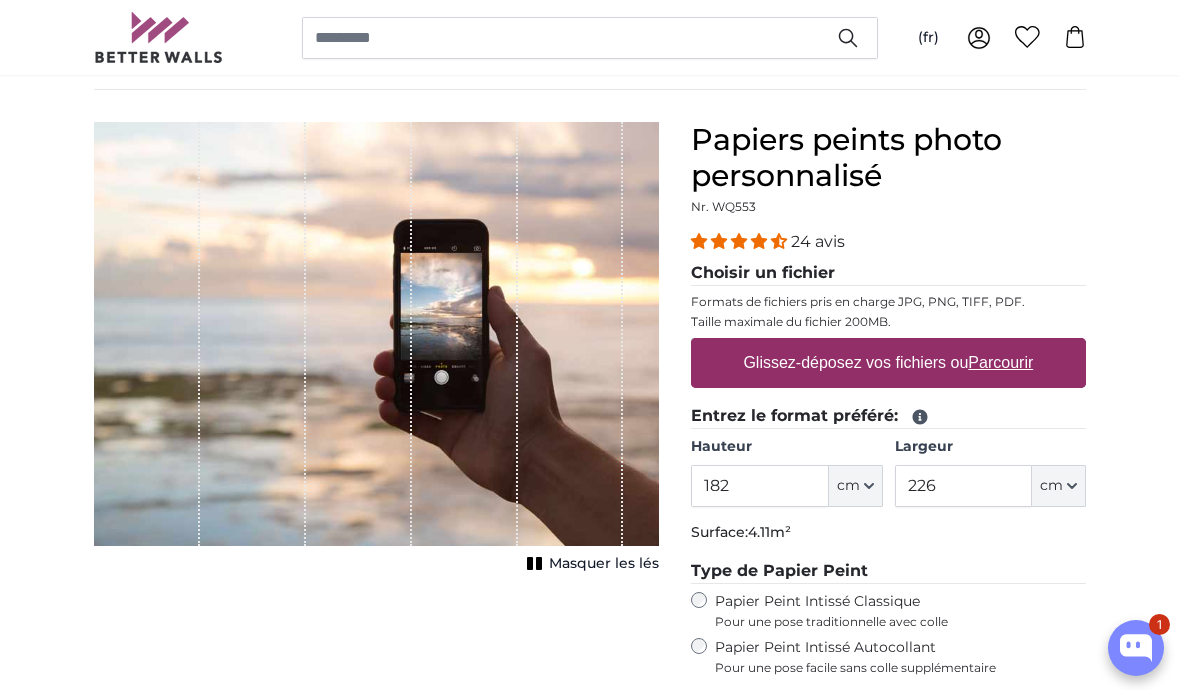 click on "Parcourir" at bounding box center (1001, 362) 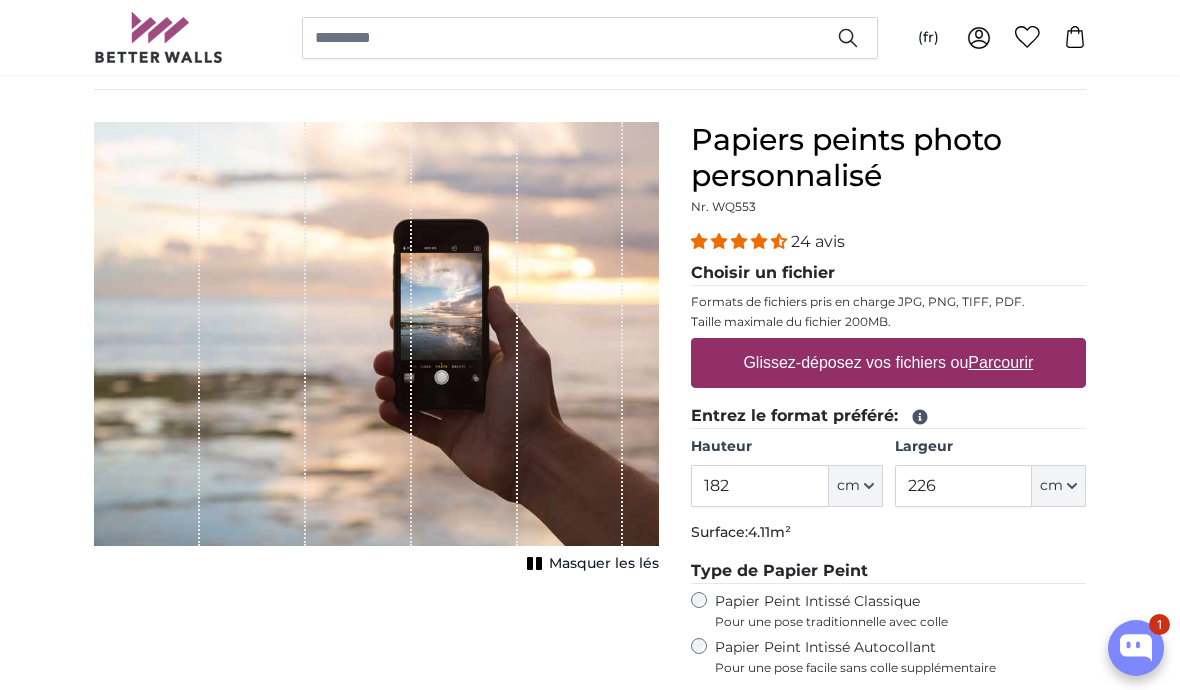 type on "**********" 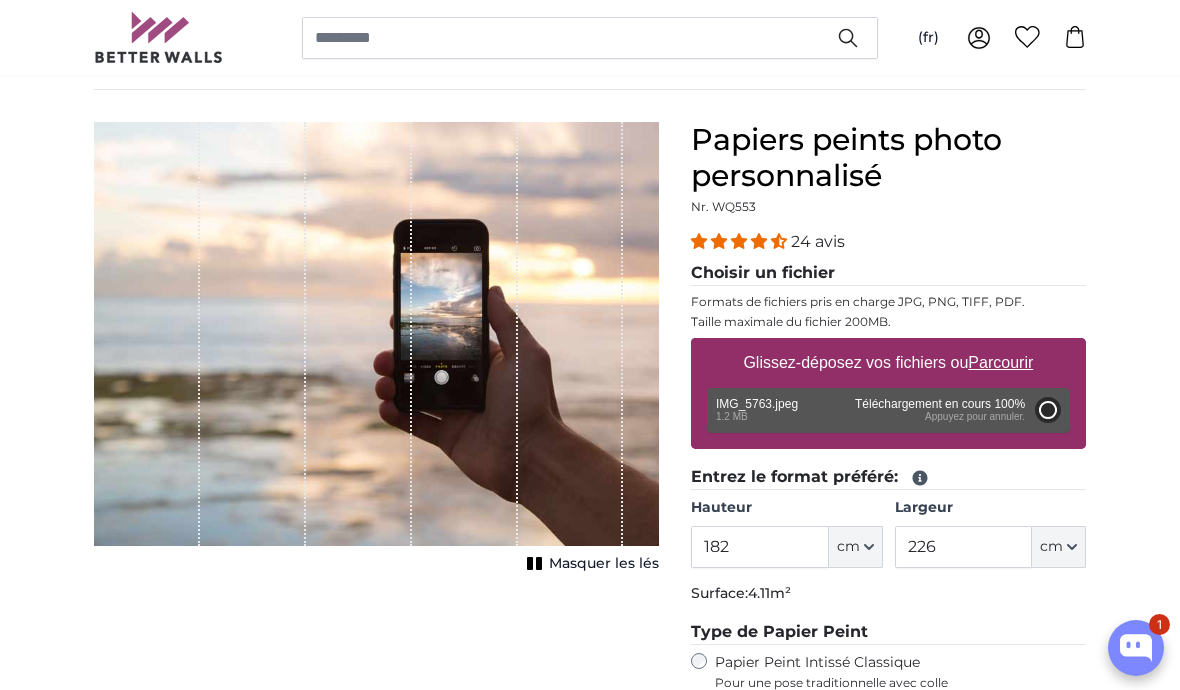 type on "106.8" 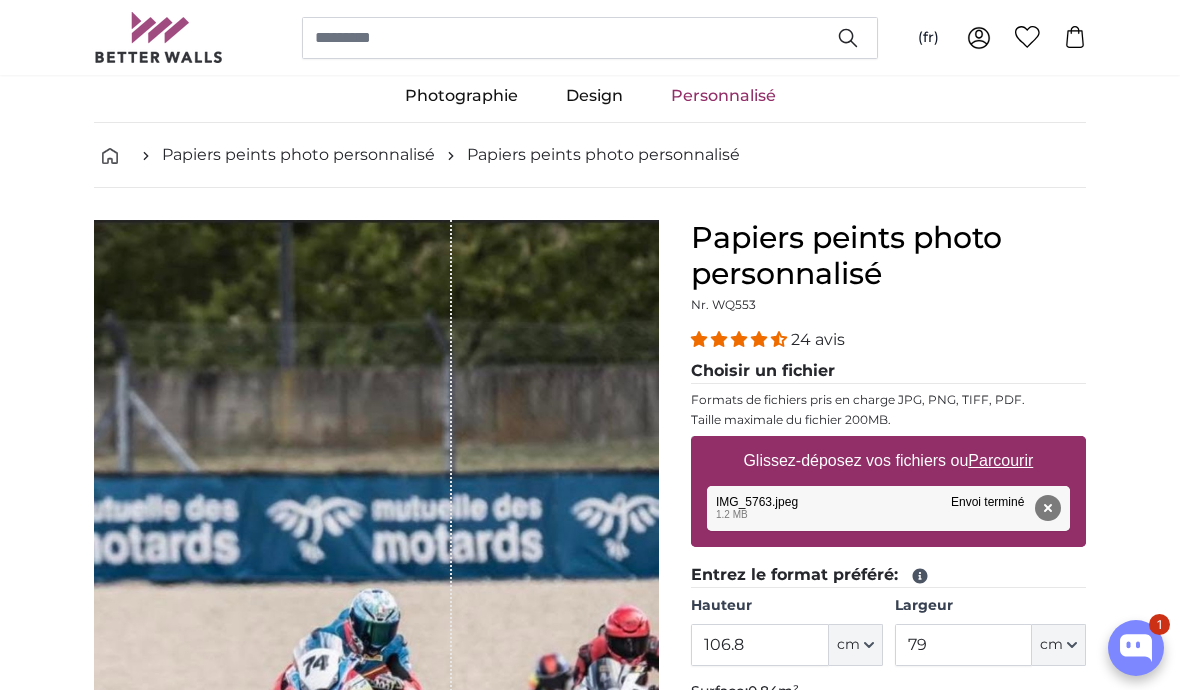 scroll, scrollTop: 45, scrollLeft: 0, axis: vertical 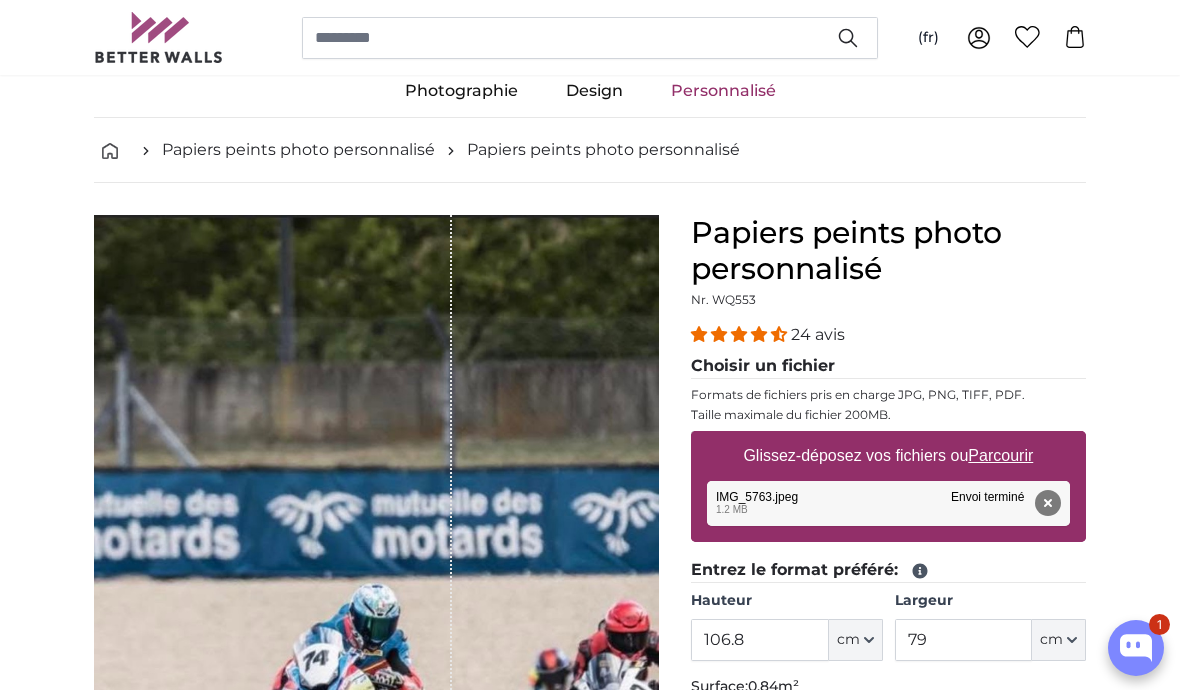 click on "Supprimer" at bounding box center [1048, 503] 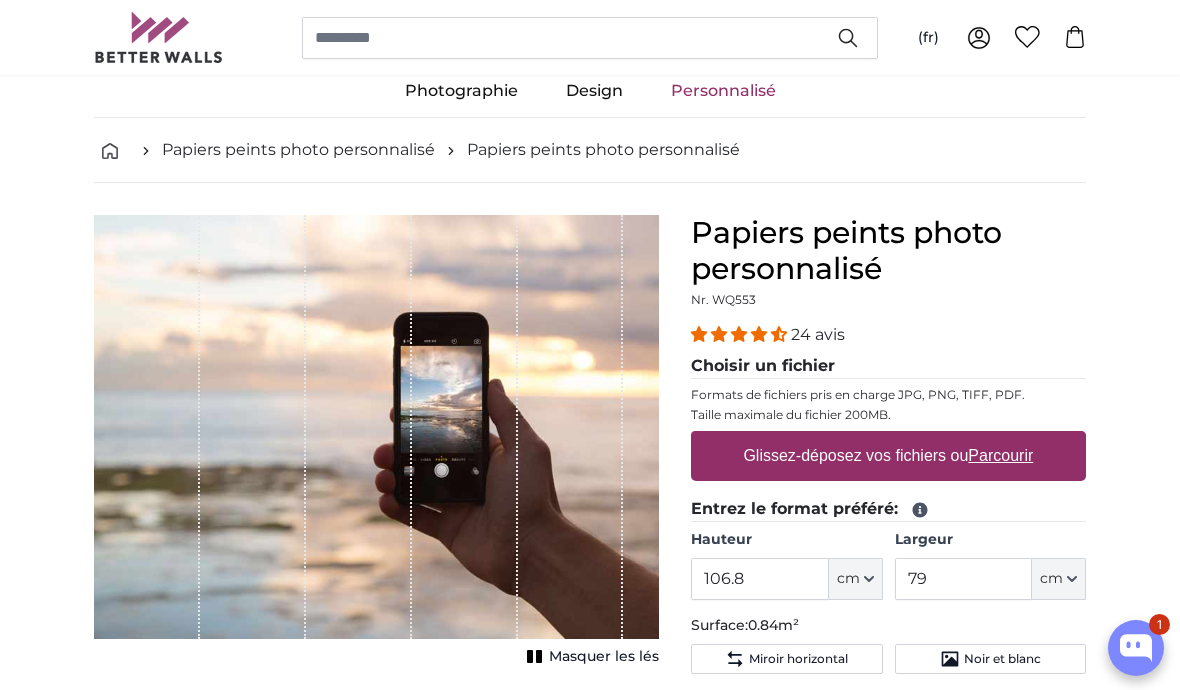 click on "Parcourir" at bounding box center (1001, 455) 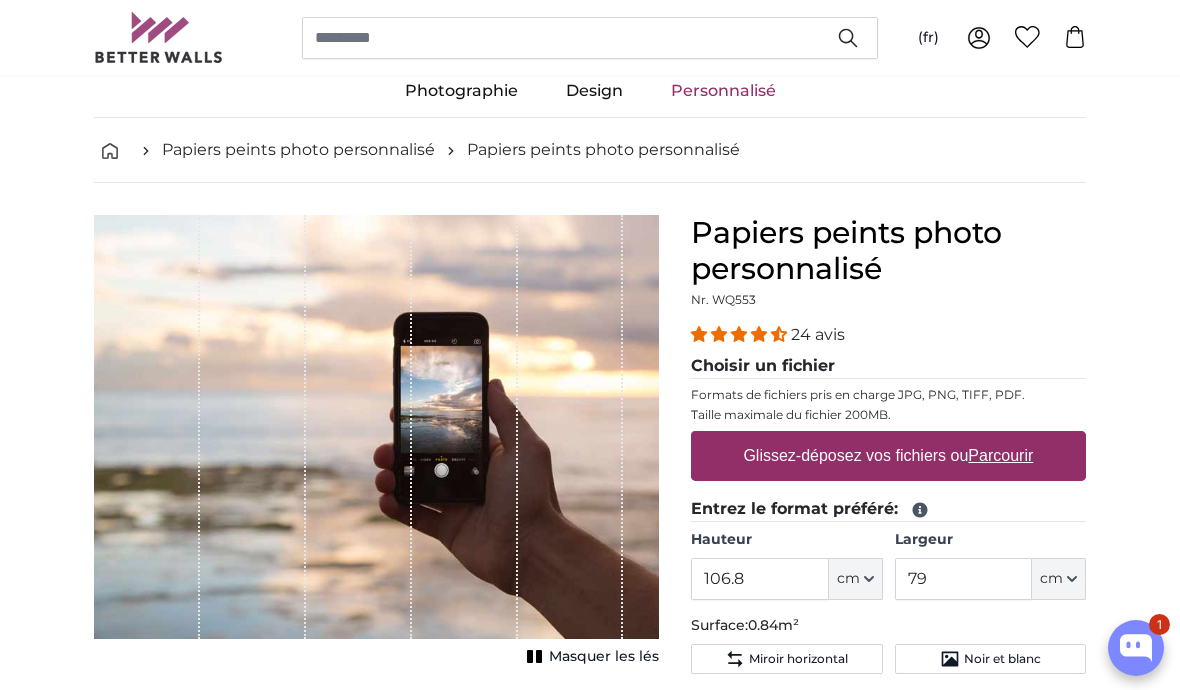 type on "**********" 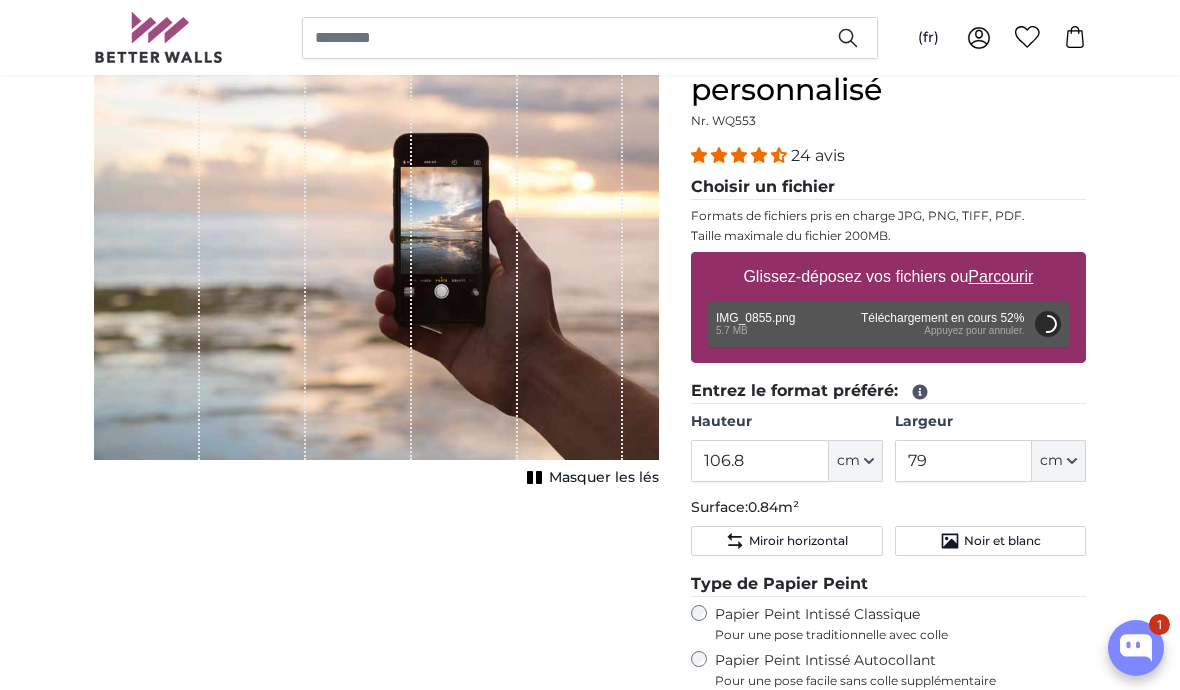 scroll, scrollTop: 221, scrollLeft: 0, axis: vertical 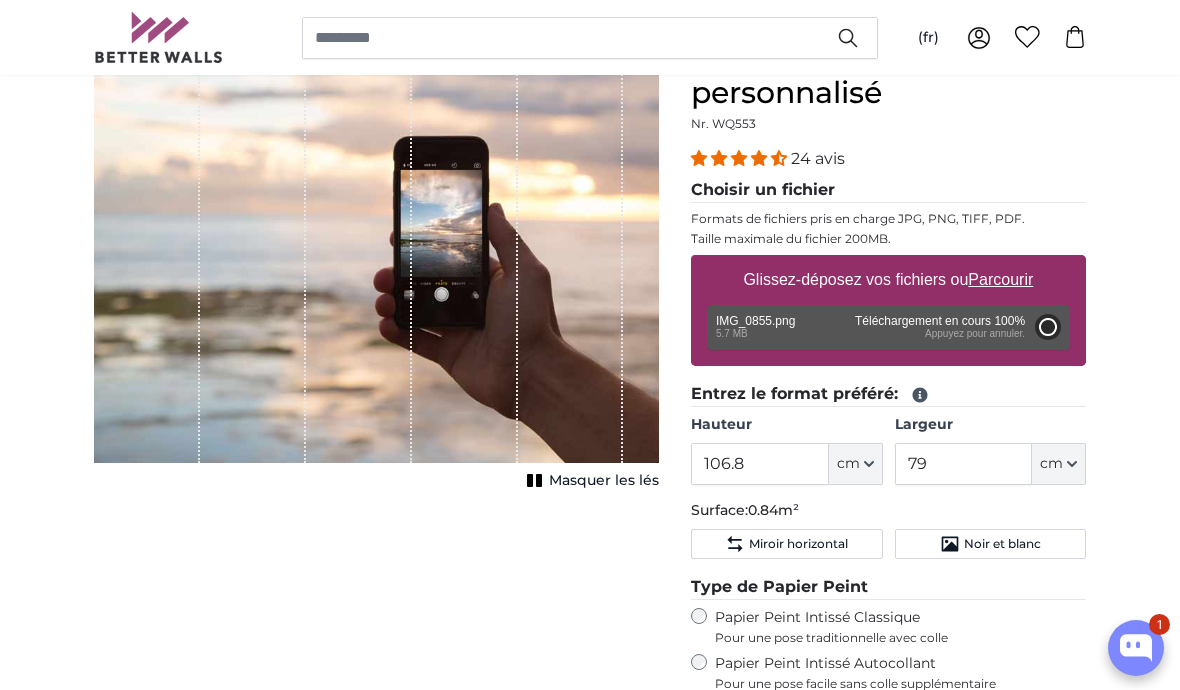 type on "122" 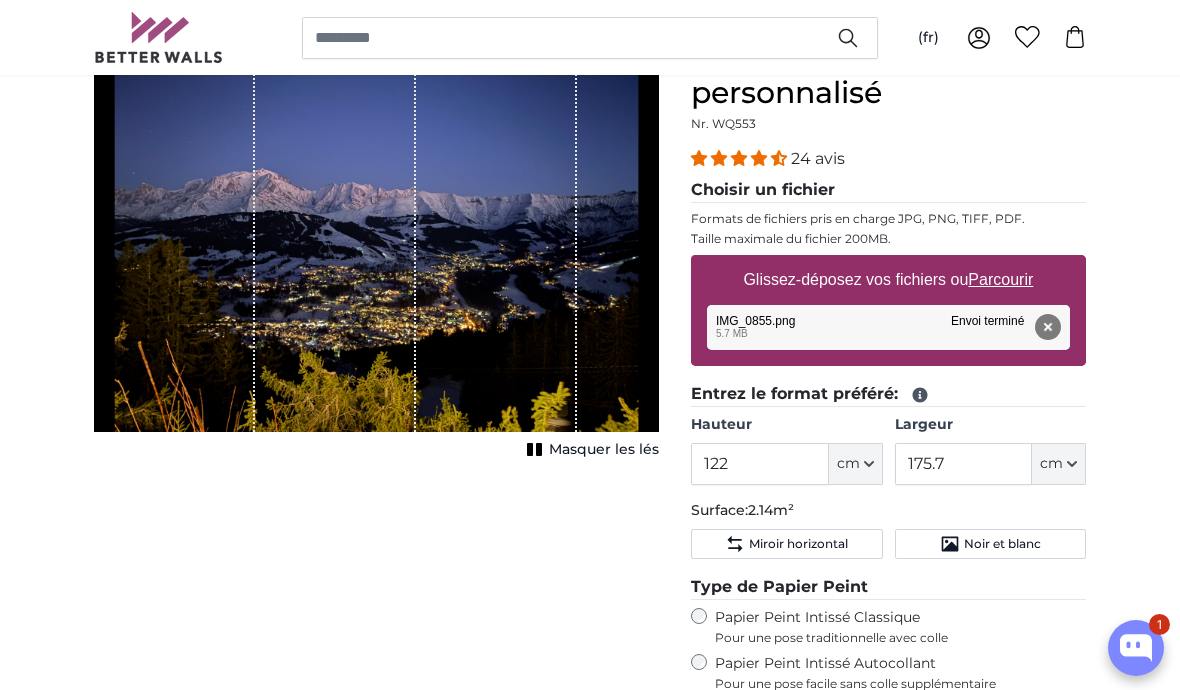 click on "Masquer les lés" at bounding box center (590, 450) 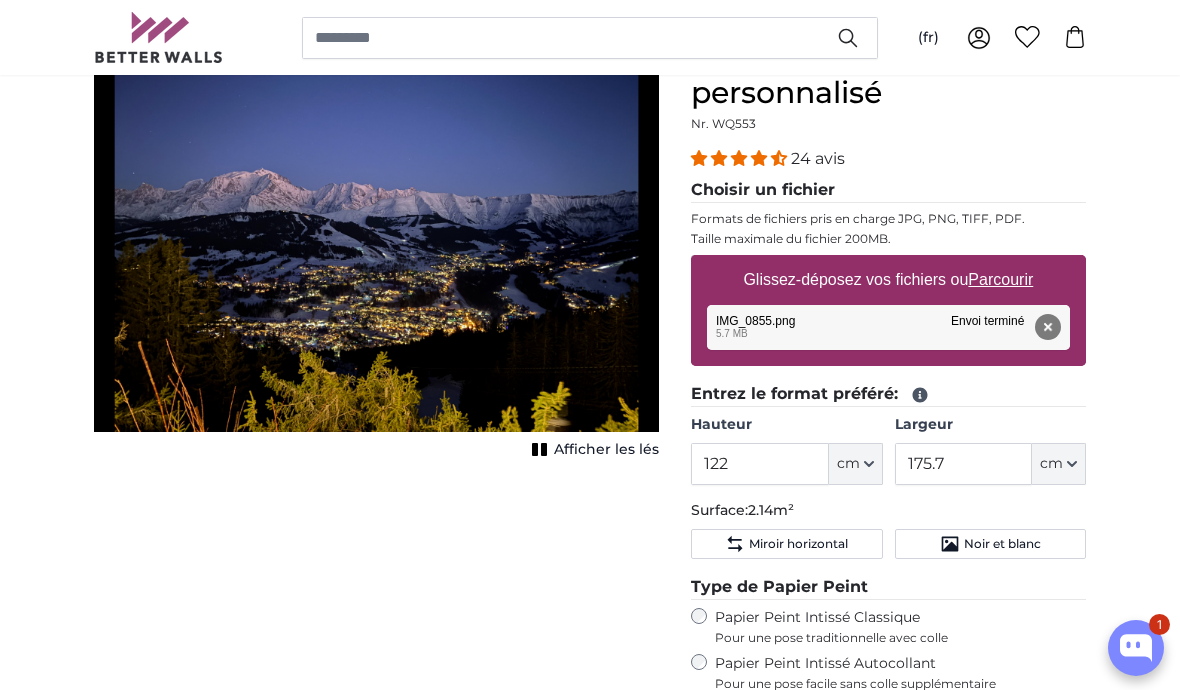 click on "cm" 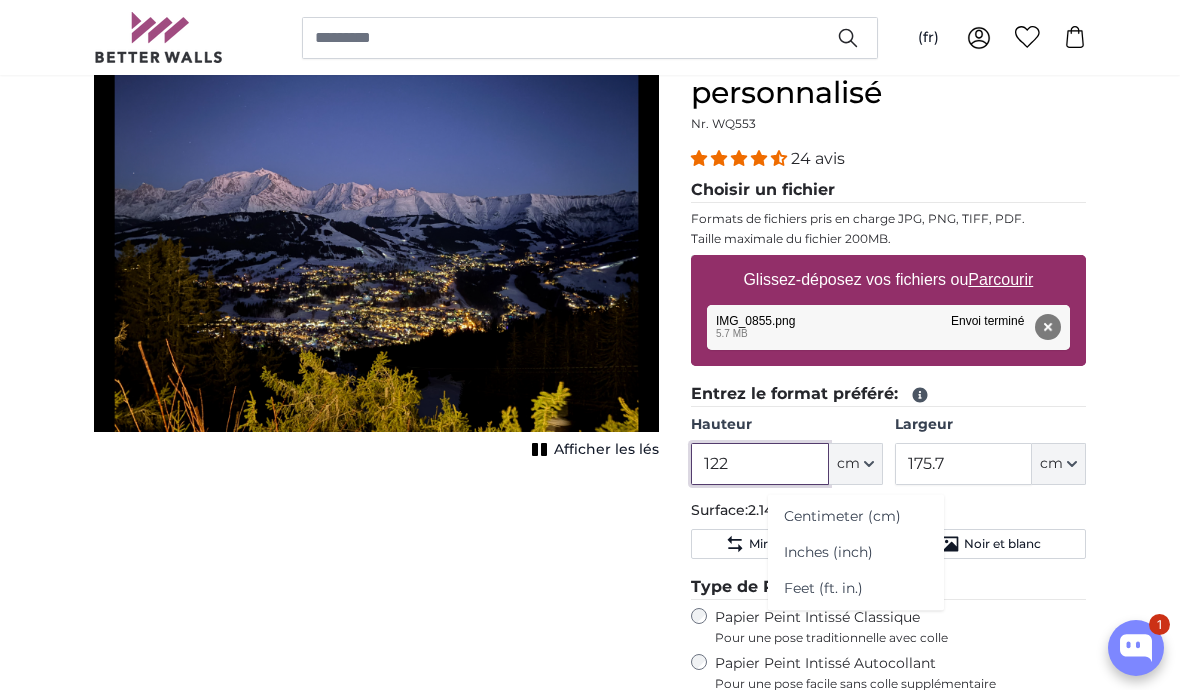 click on "122" at bounding box center [759, 464] 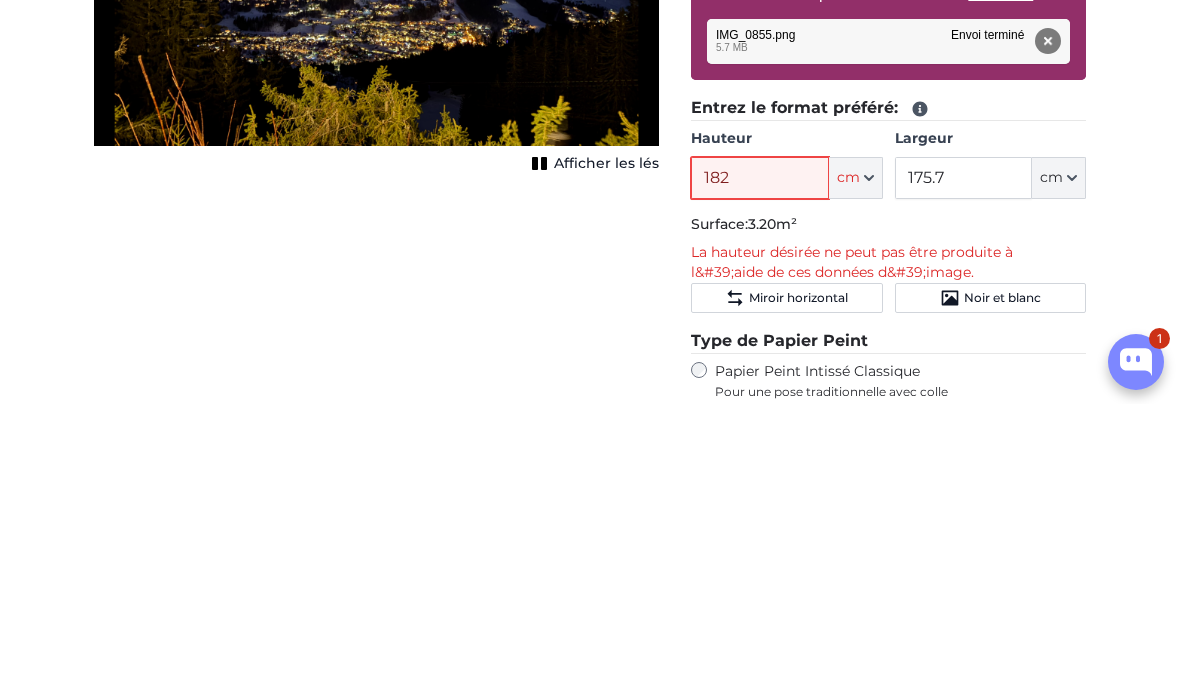 type on "182" 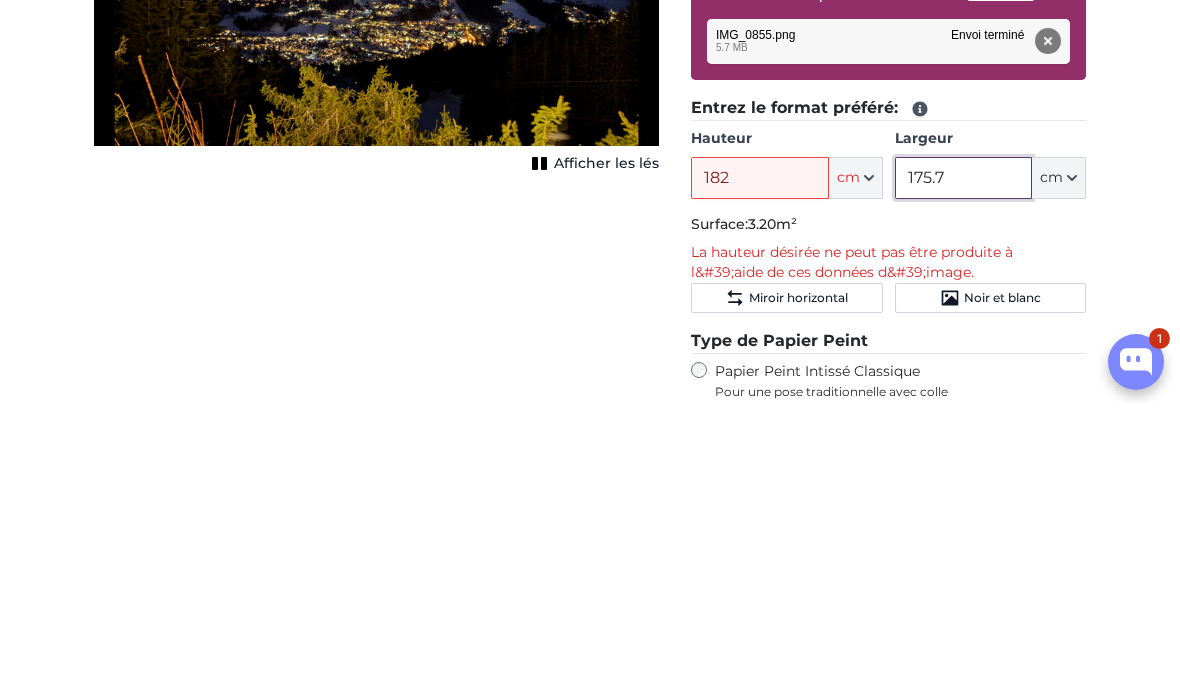 click on "175.7" at bounding box center (963, 464) 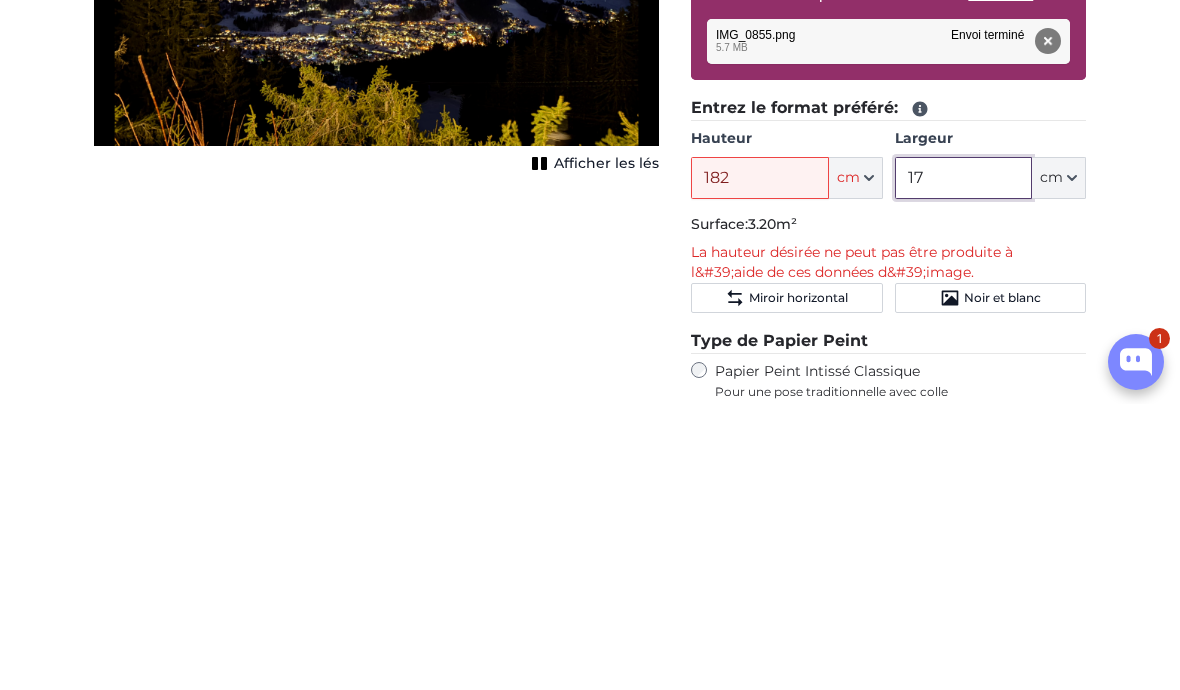 type on "1" 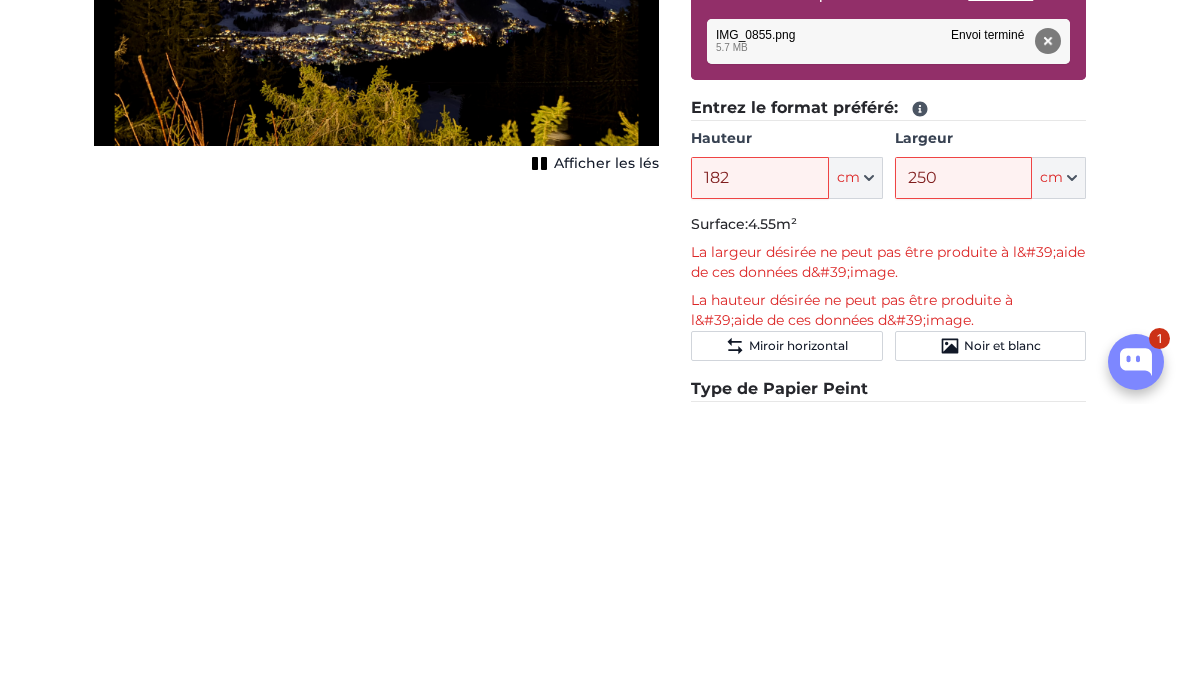 scroll, scrollTop: 507, scrollLeft: 0, axis: vertical 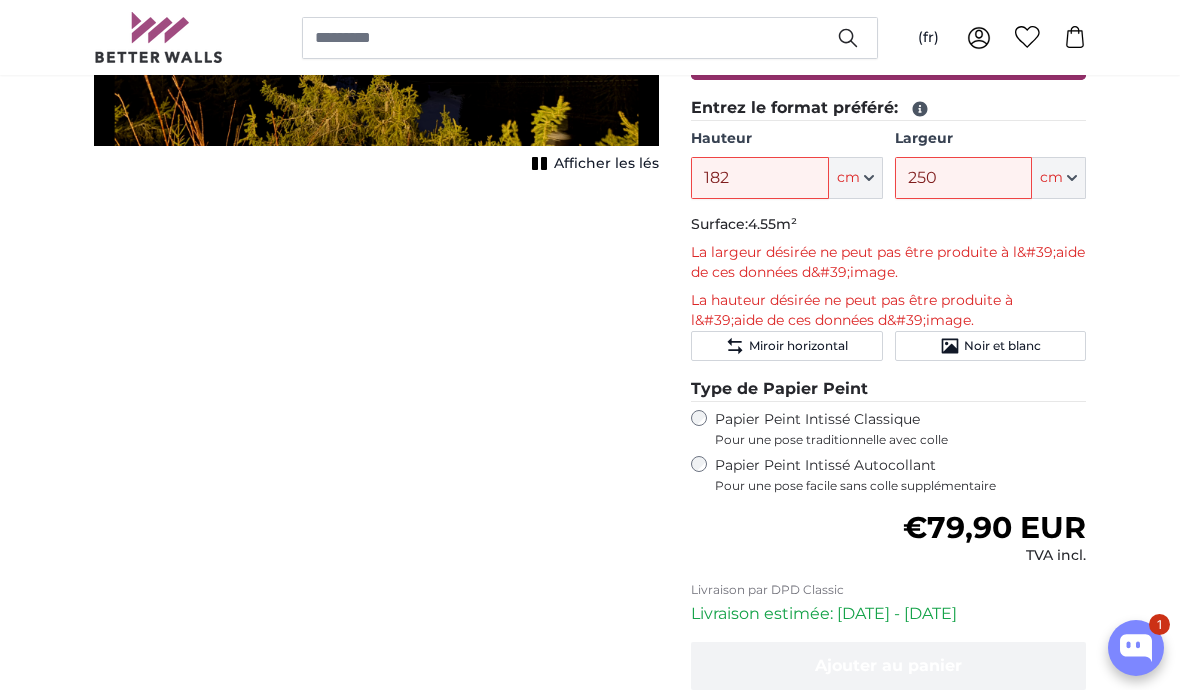 click on "Papiers peints photo personnalisé
Papiers peints photo personnalisé
Papiers peints photo personnalisé
Annuler
Recadrer l'image" at bounding box center [590, 2640] 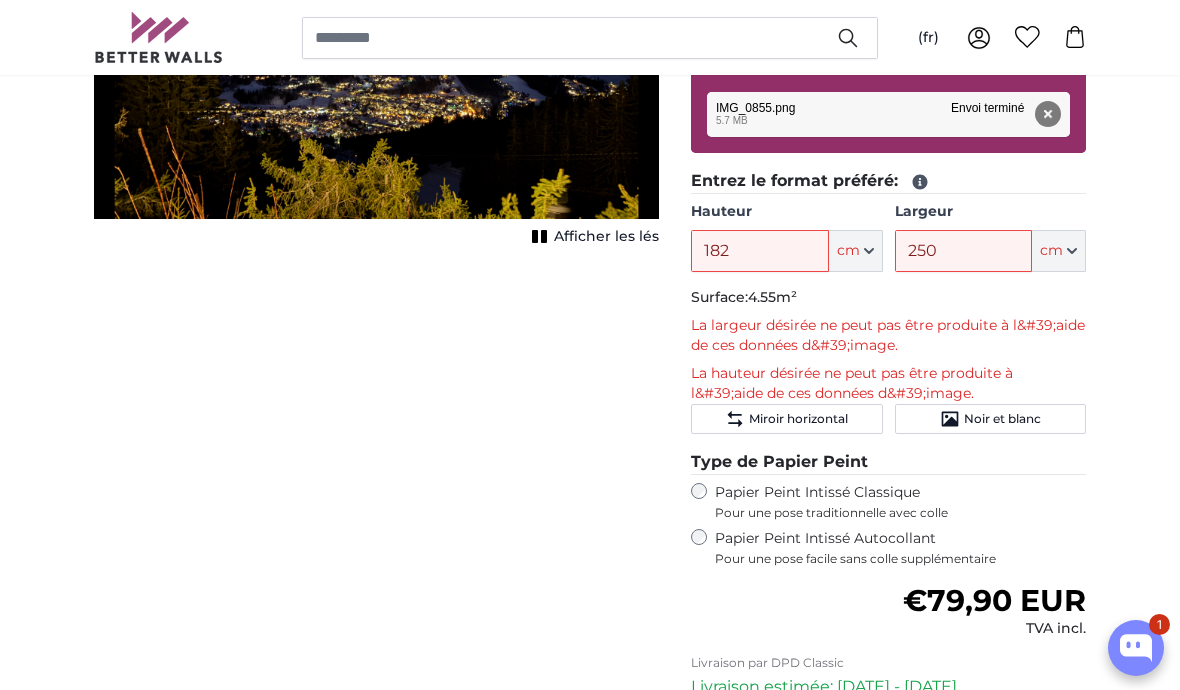 scroll, scrollTop: 433, scrollLeft: 0, axis: vertical 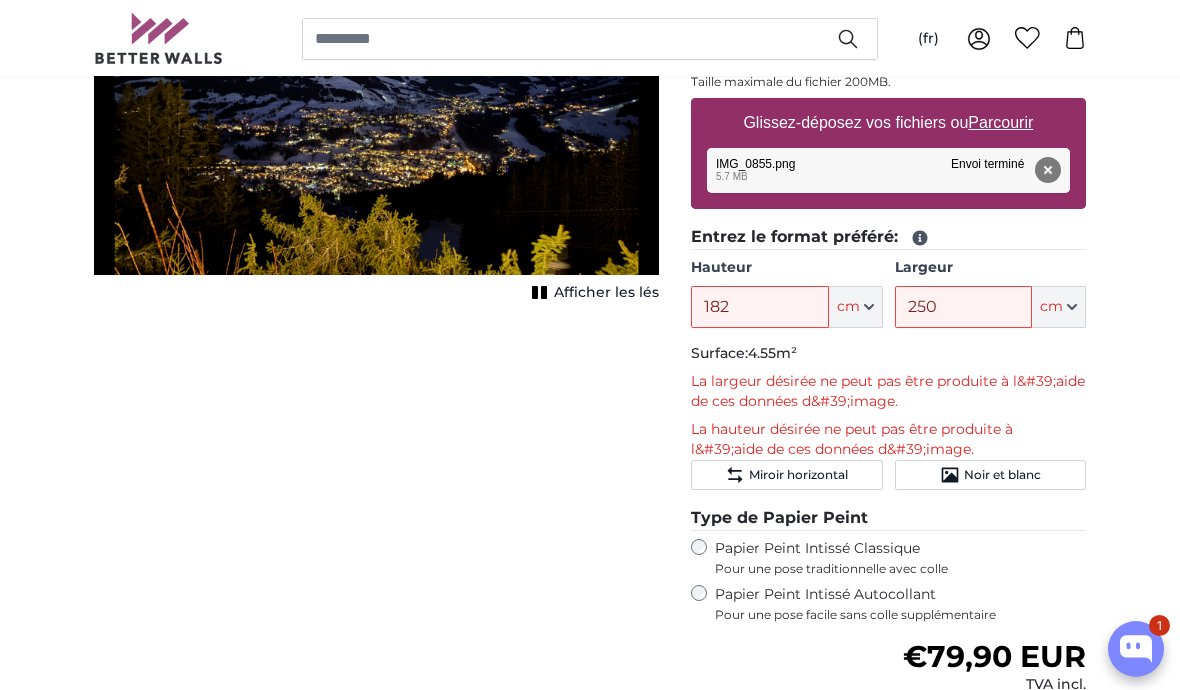 click on "Noir et blanc" 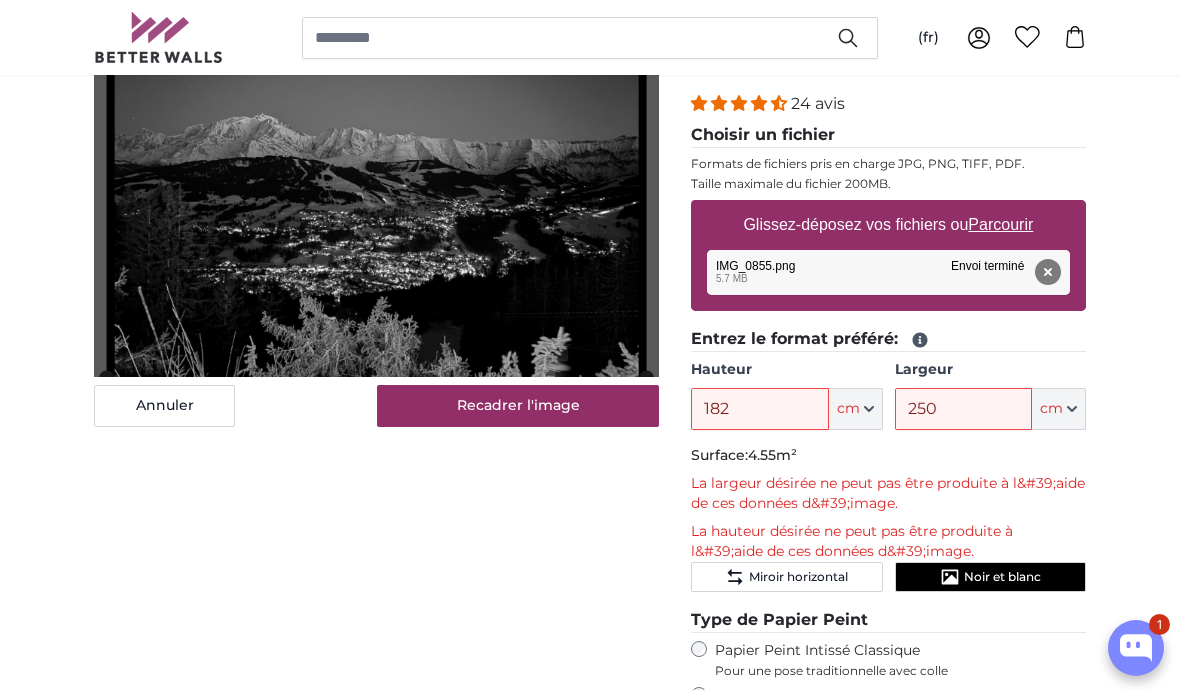 scroll, scrollTop: 275, scrollLeft: 0, axis: vertical 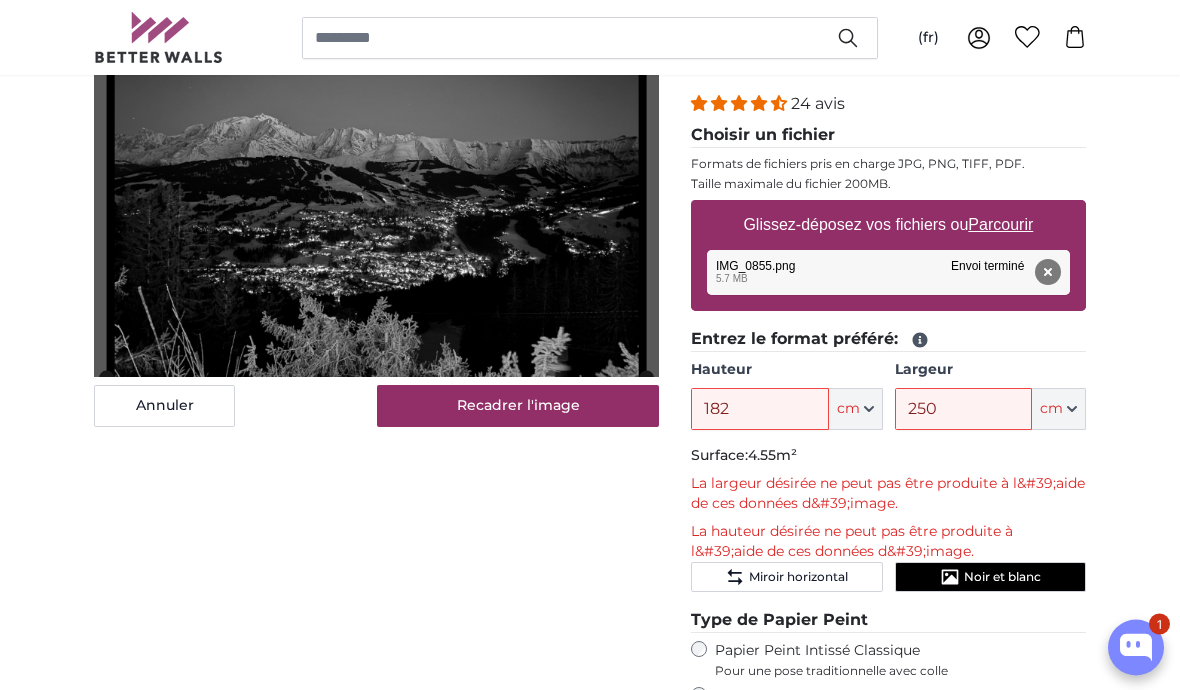 click on "Noir et blanc" 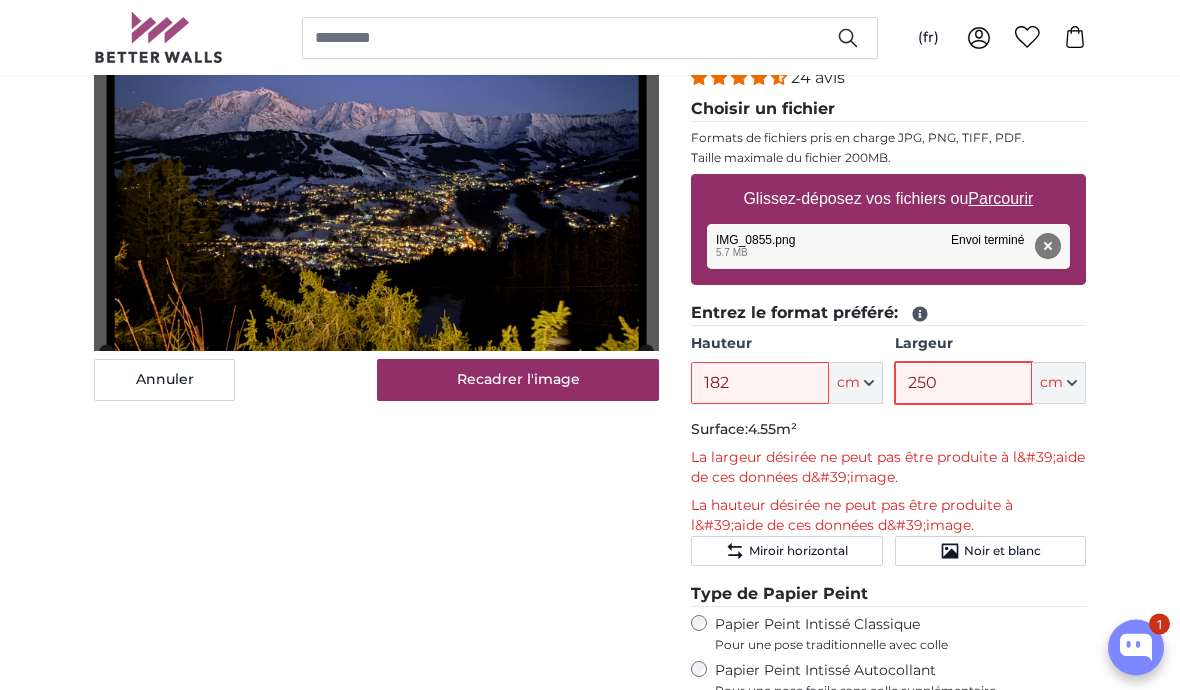 click on "250" at bounding box center [963, 384] 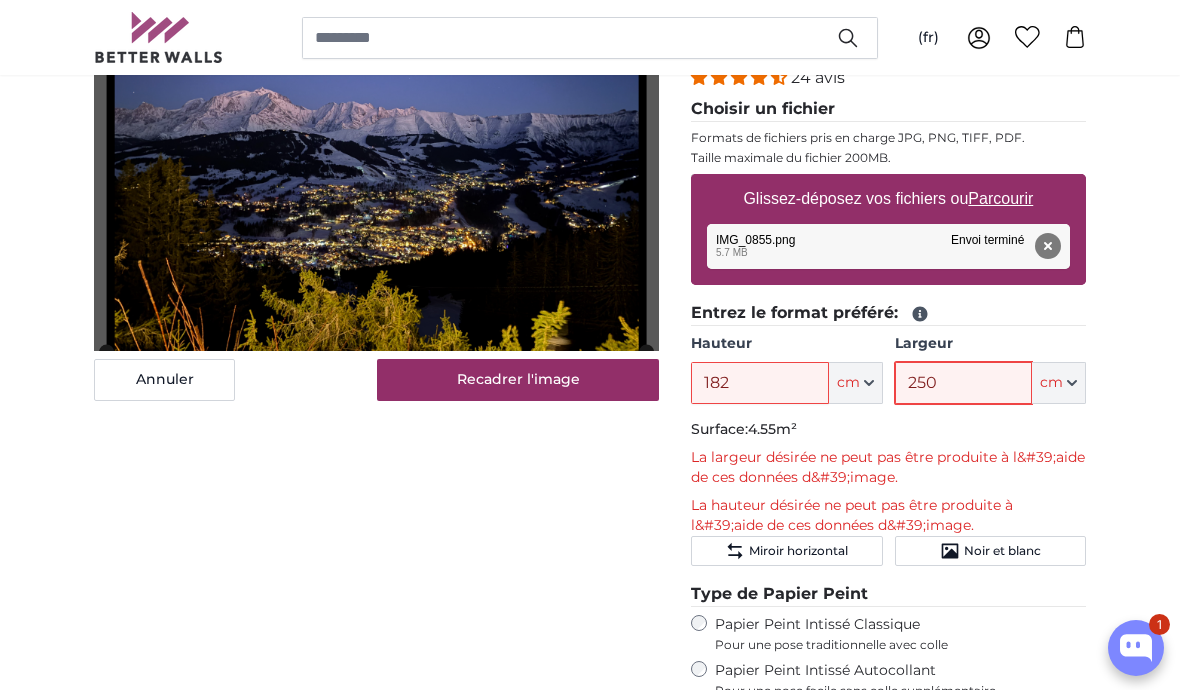 scroll, scrollTop: 301, scrollLeft: 0, axis: vertical 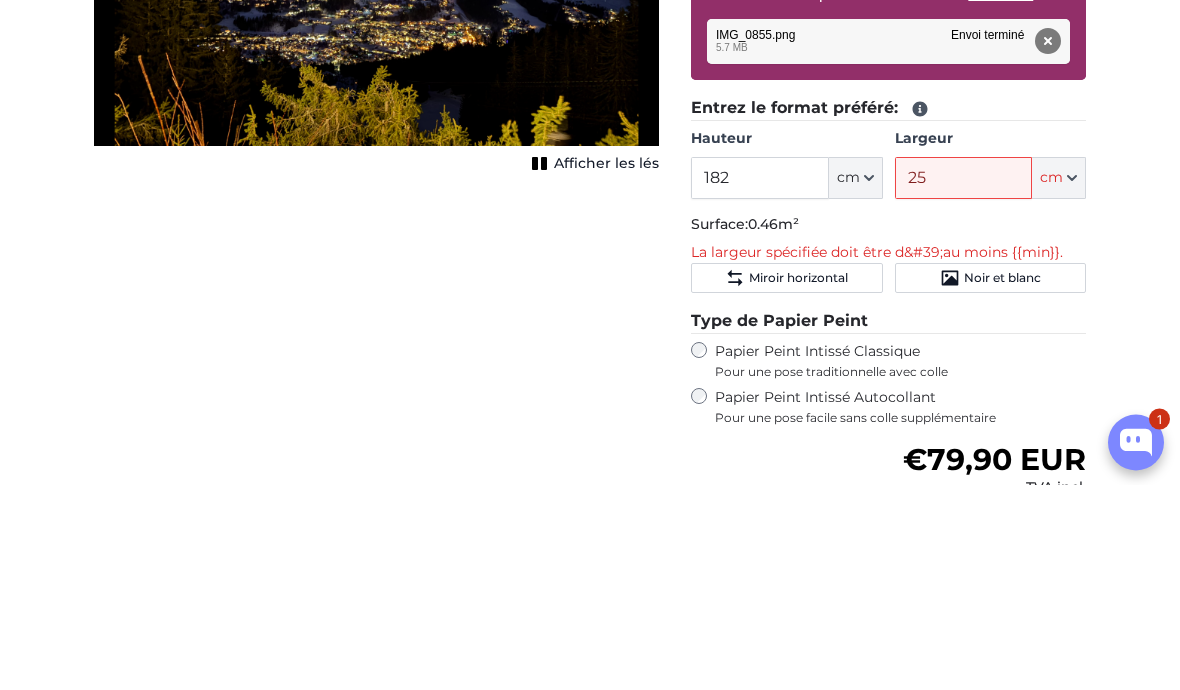 click on "Papiers peints photo personnalisé
Papiers peints photo personnalisé
Papiers peints photo personnalisé
Annuler
Recadrer l'image" at bounding box center (590, 2812) 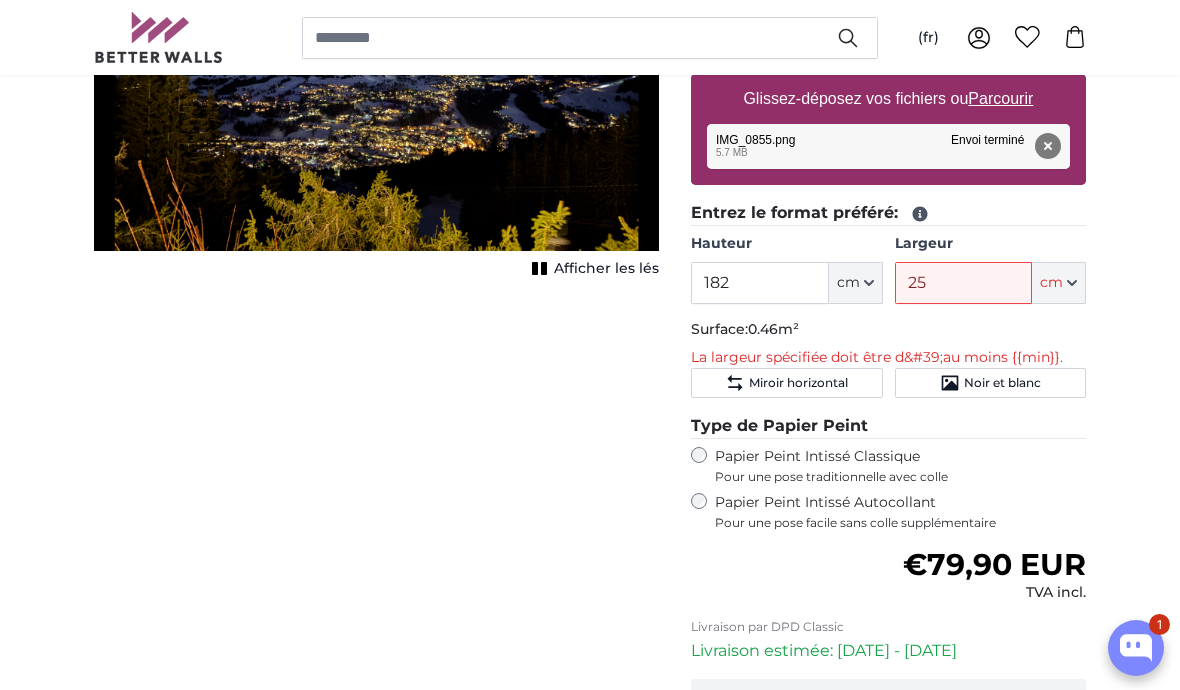 scroll, scrollTop: 401, scrollLeft: 0, axis: vertical 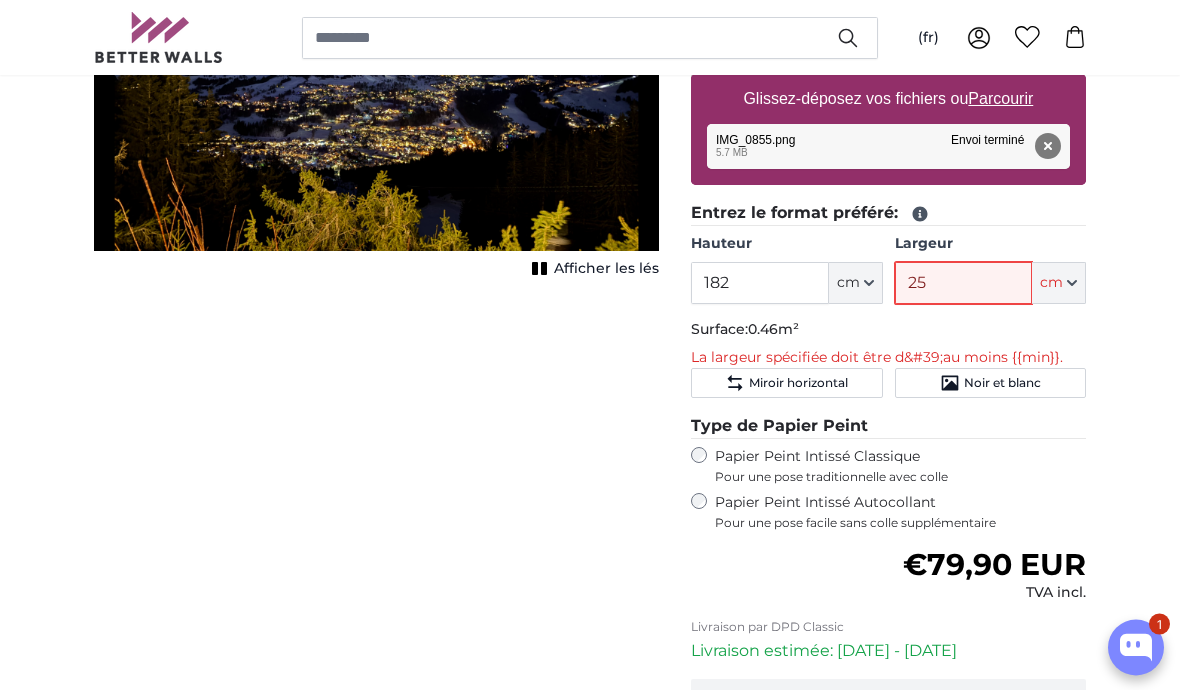 click on "25" at bounding box center [963, 284] 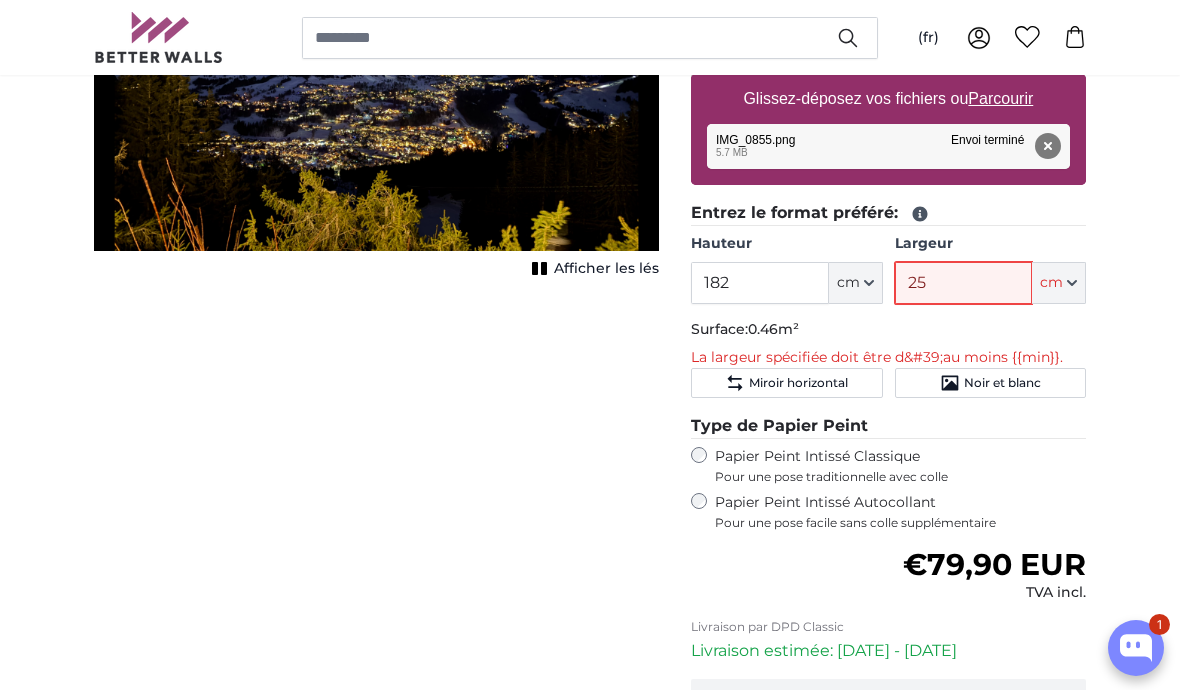 scroll, scrollTop: 401, scrollLeft: 0, axis: vertical 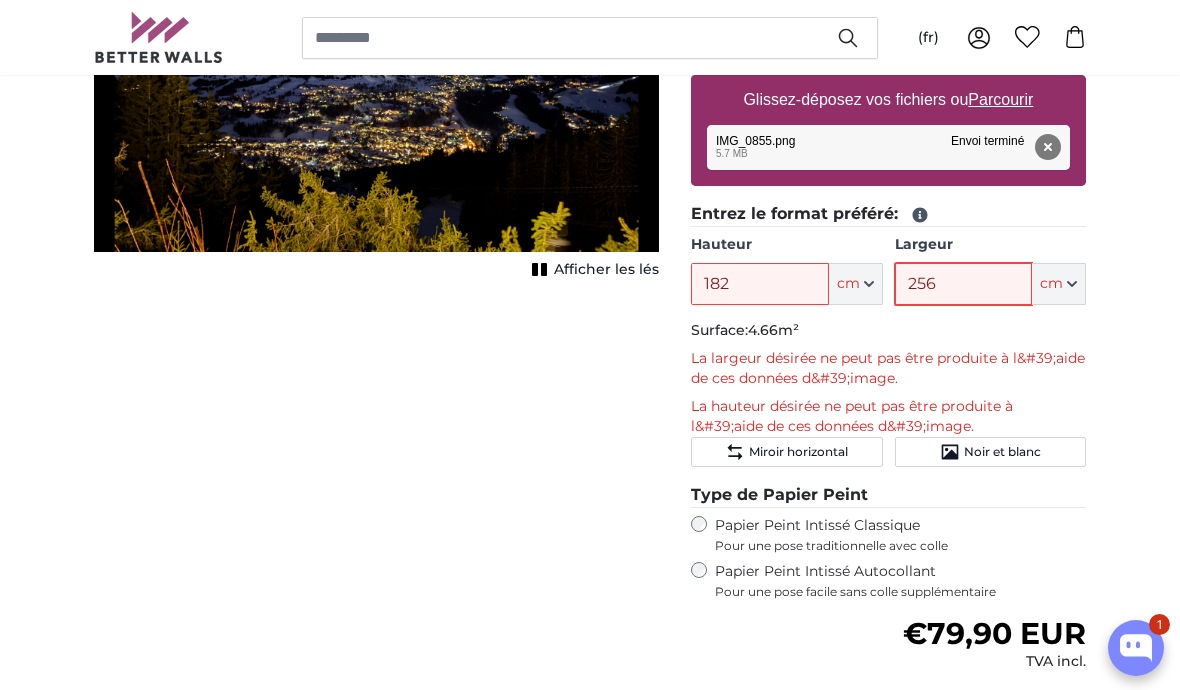 type on "256" 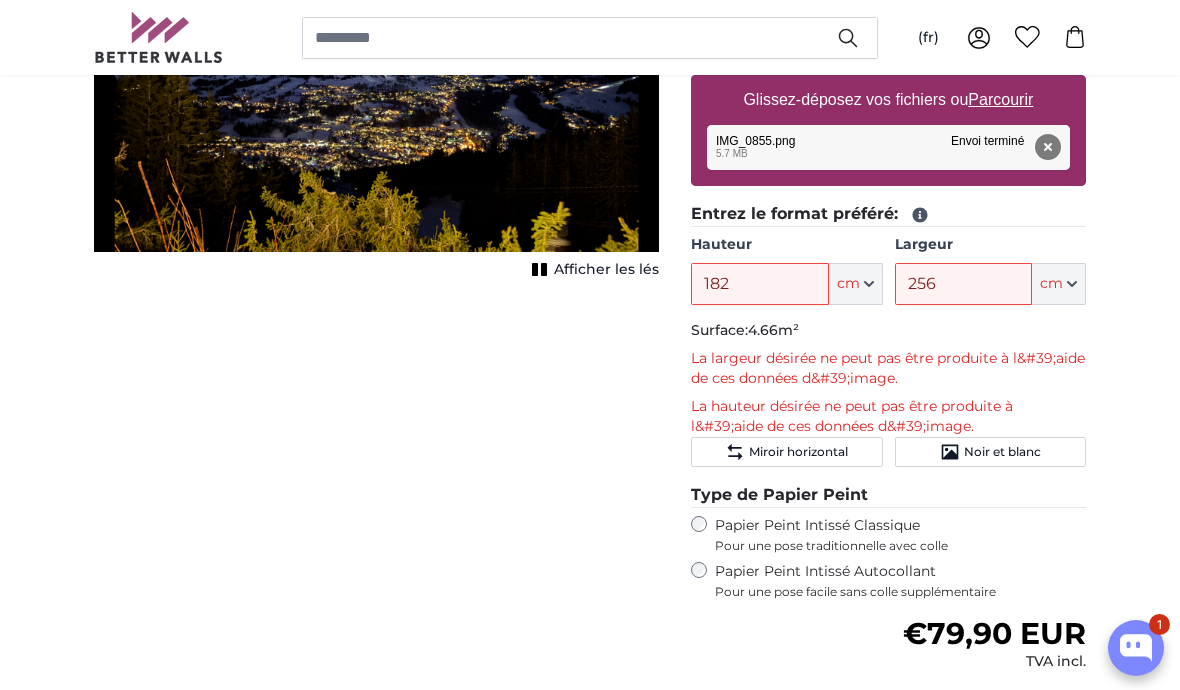 click on "Papiers peints photo personnalisé
Papiers peints photo personnalisé
Papiers peints photo personnalisé
Annuler
Recadrer l'image" at bounding box center (590, 2746) 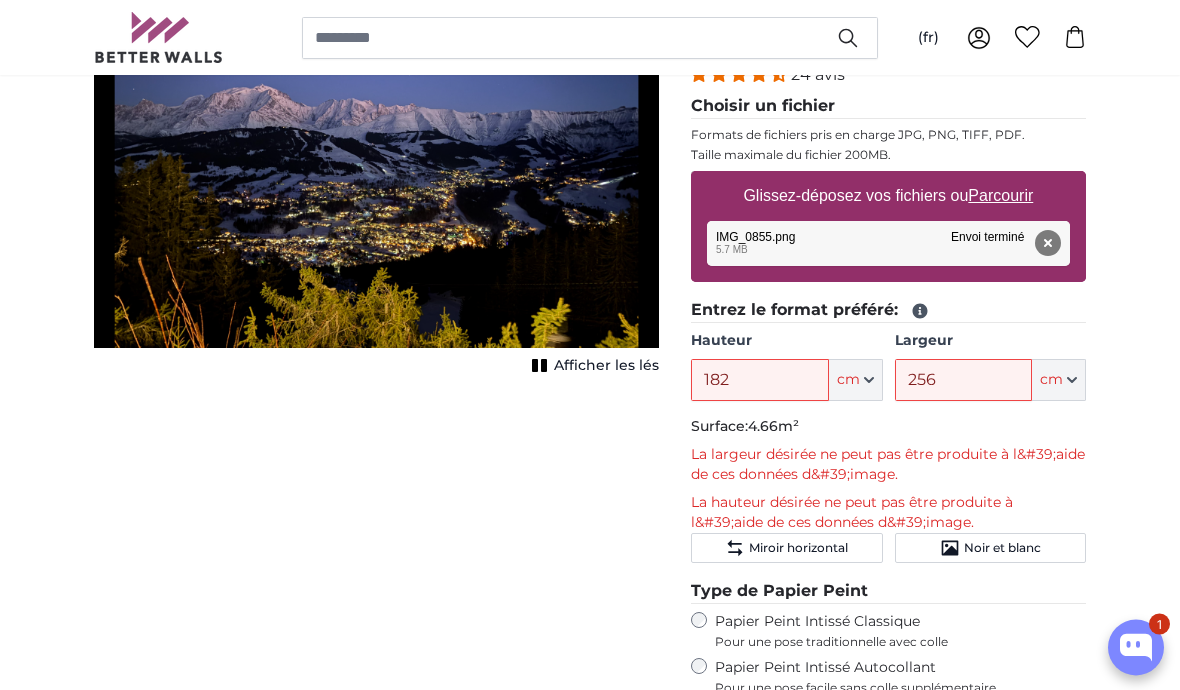 scroll, scrollTop: 305, scrollLeft: 0, axis: vertical 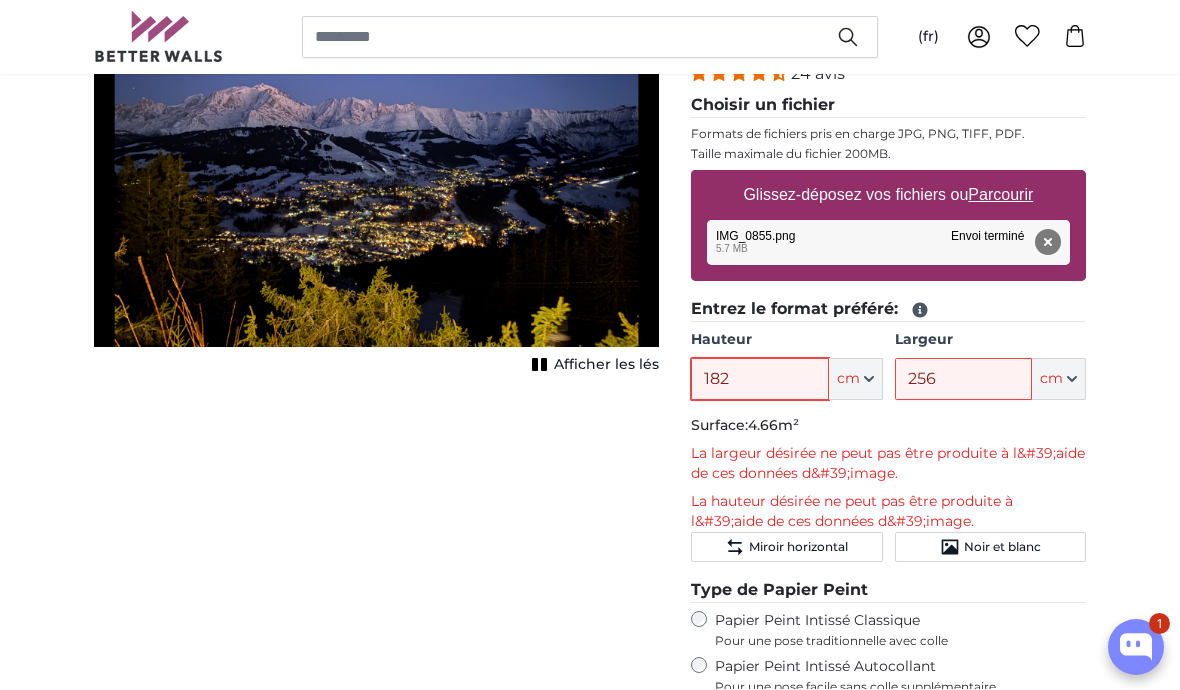 click on "182" at bounding box center (759, 380) 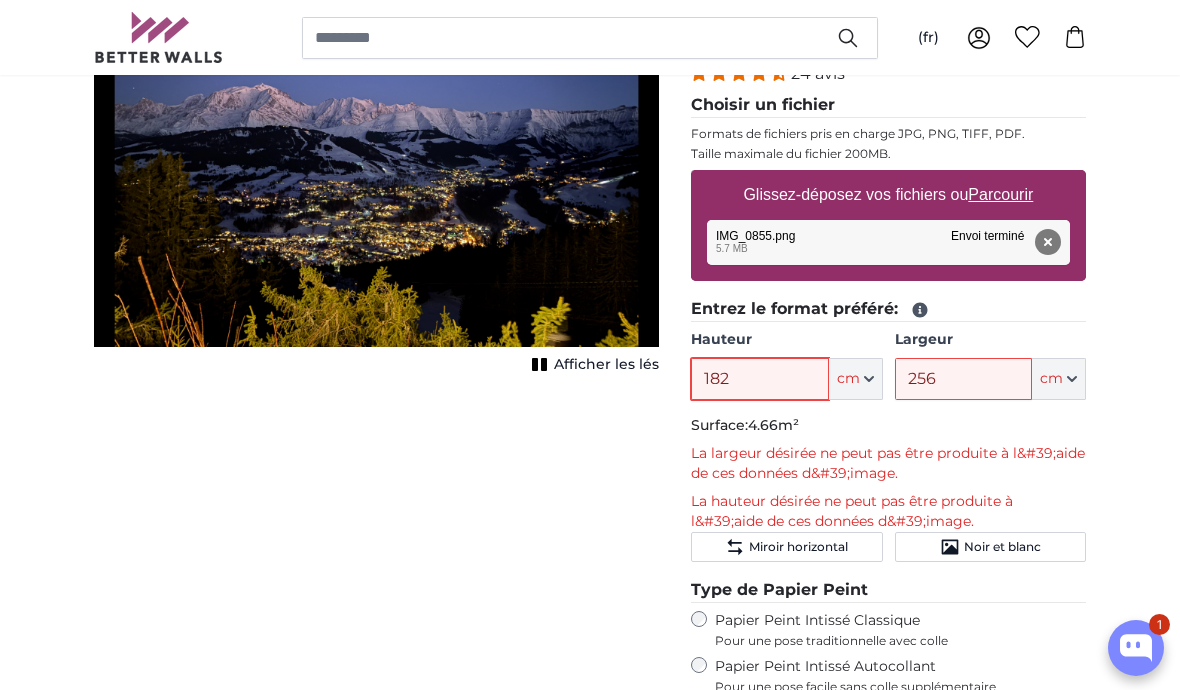 scroll, scrollTop: 305, scrollLeft: 0, axis: vertical 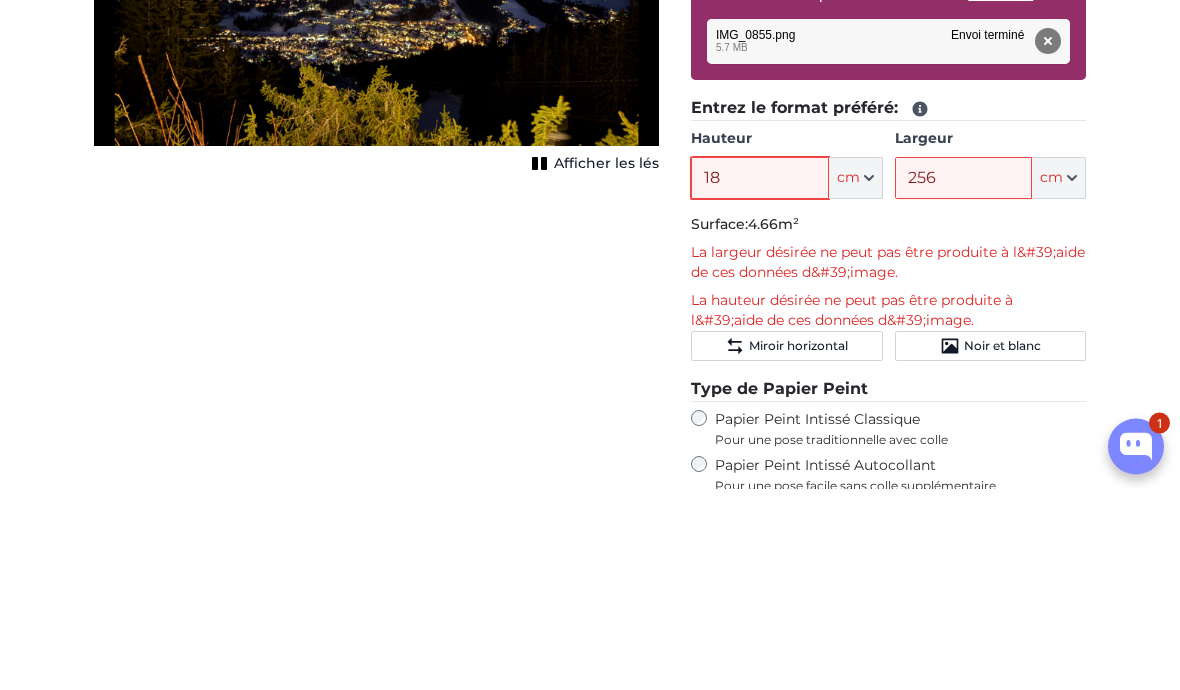 type on "1" 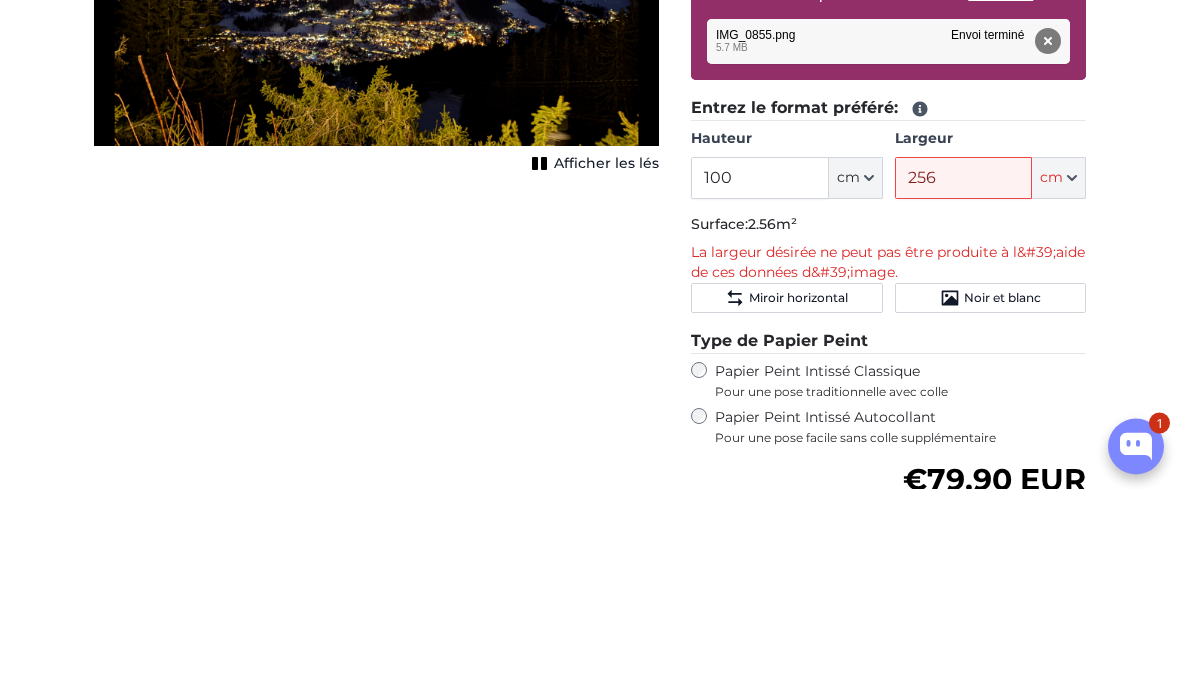 scroll, scrollTop: 507, scrollLeft: 0, axis: vertical 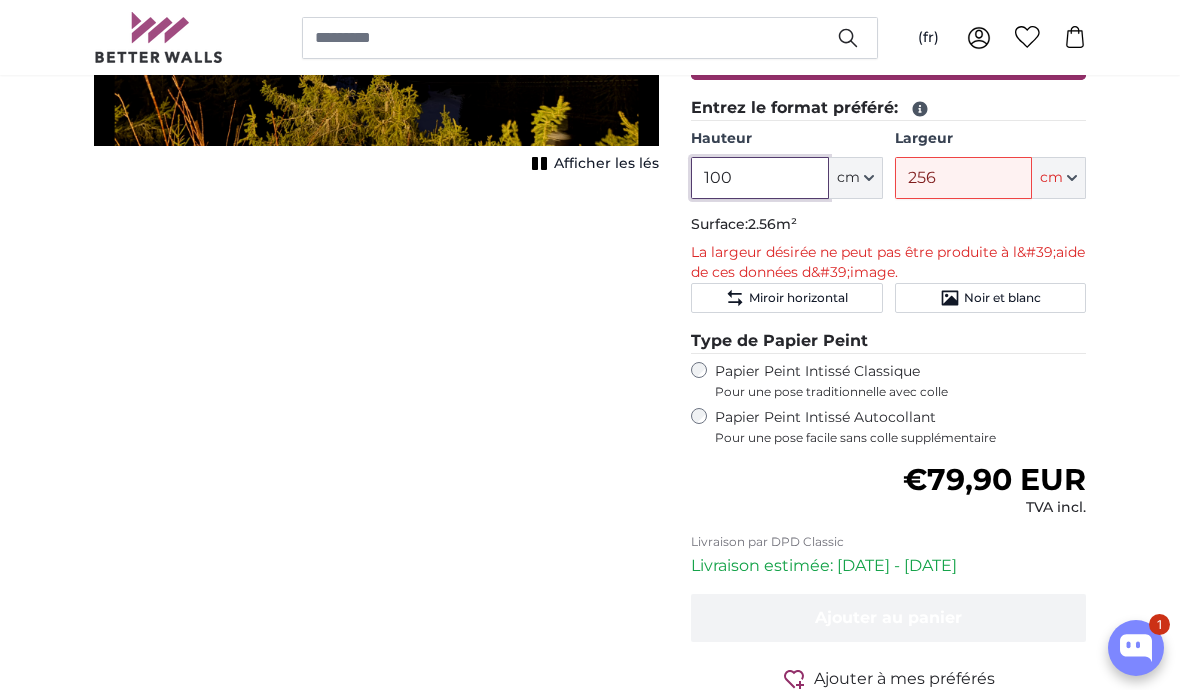type on "100" 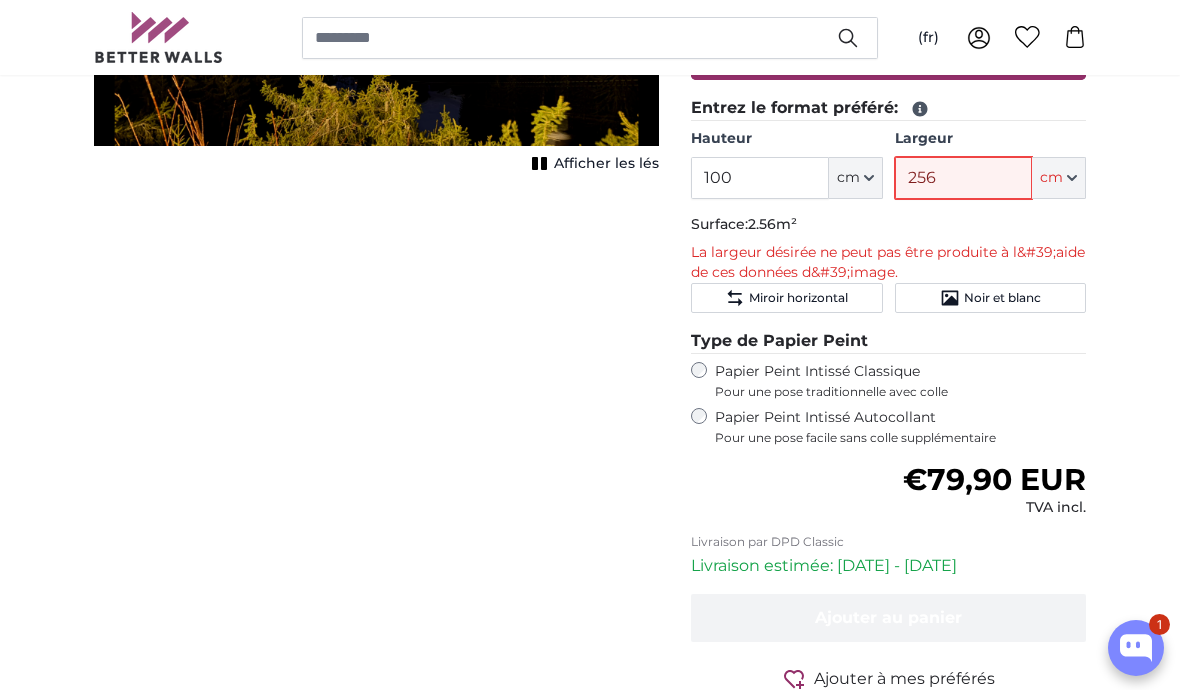 click on "256" at bounding box center (963, 178) 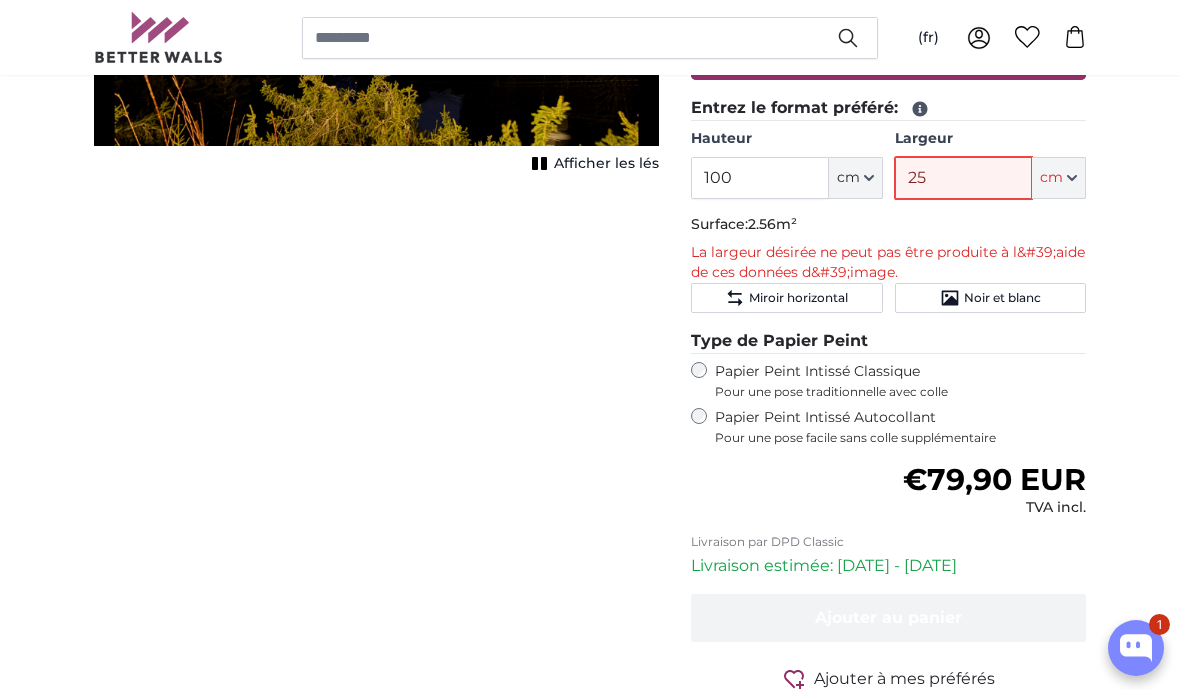 type on "2" 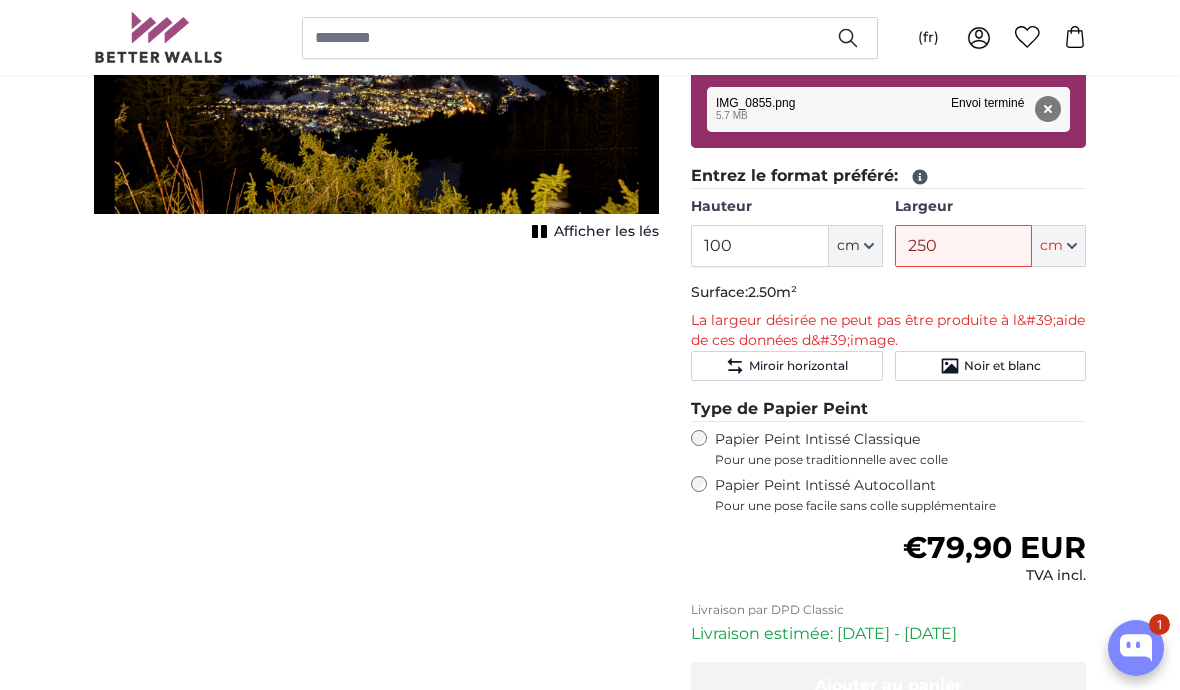 scroll, scrollTop: 438, scrollLeft: 0, axis: vertical 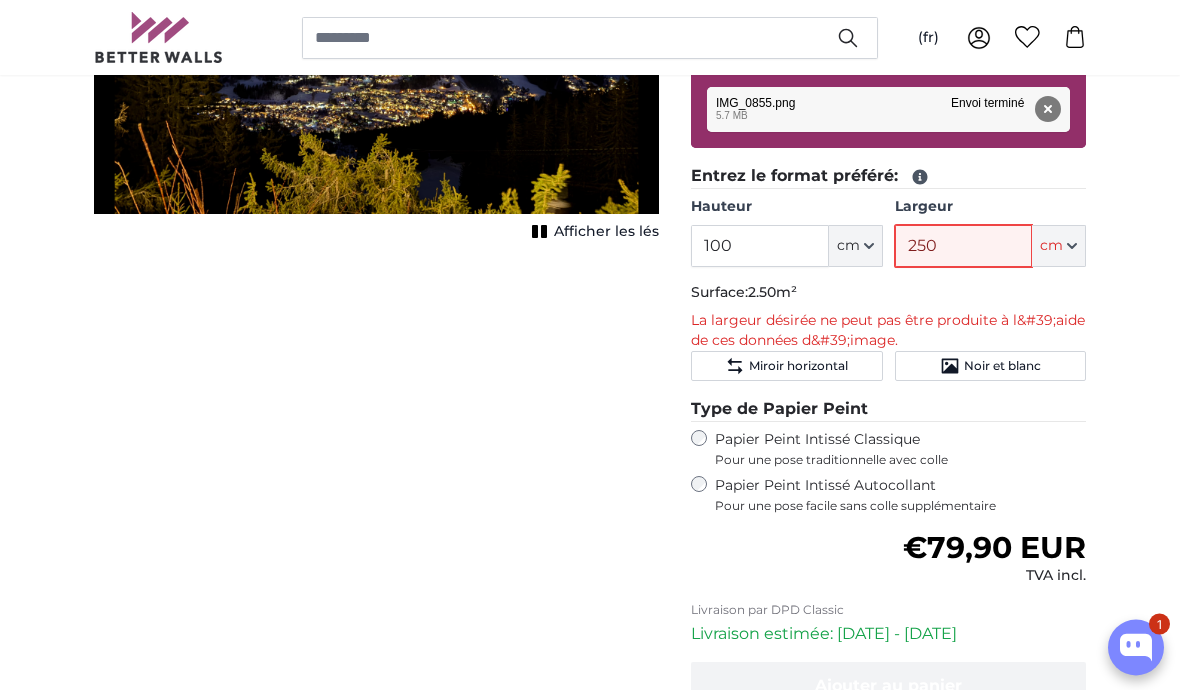 click on "250" at bounding box center (963, 247) 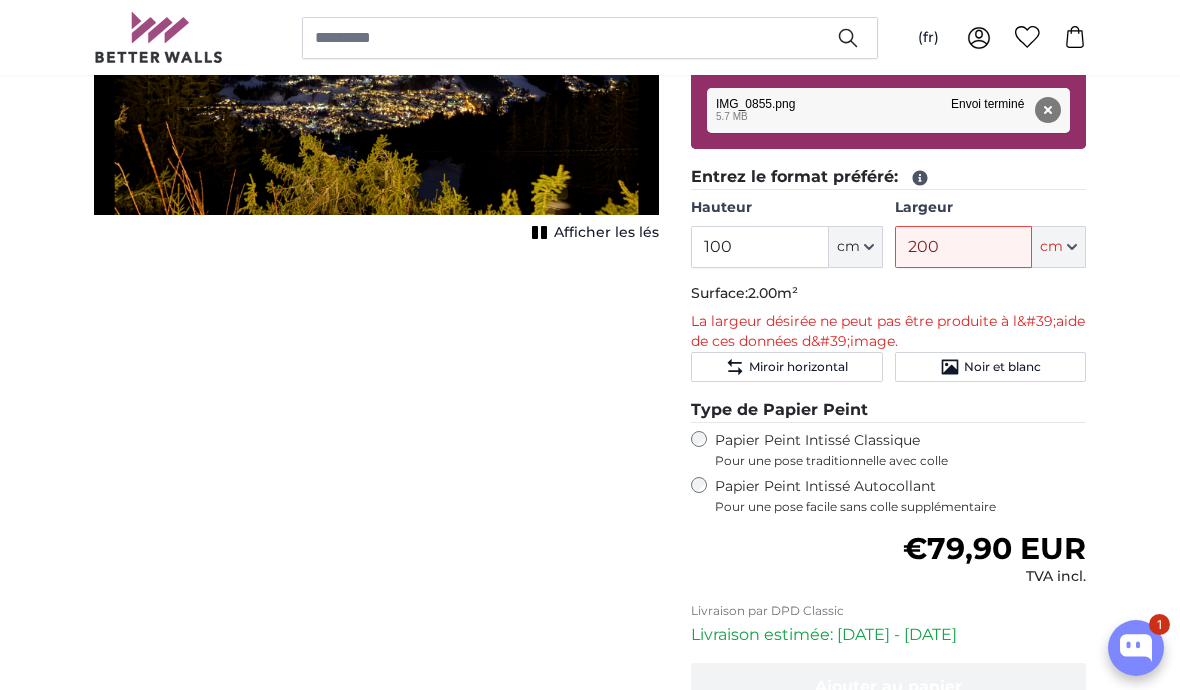 scroll, scrollTop: 439, scrollLeft: 0, axis: vertical 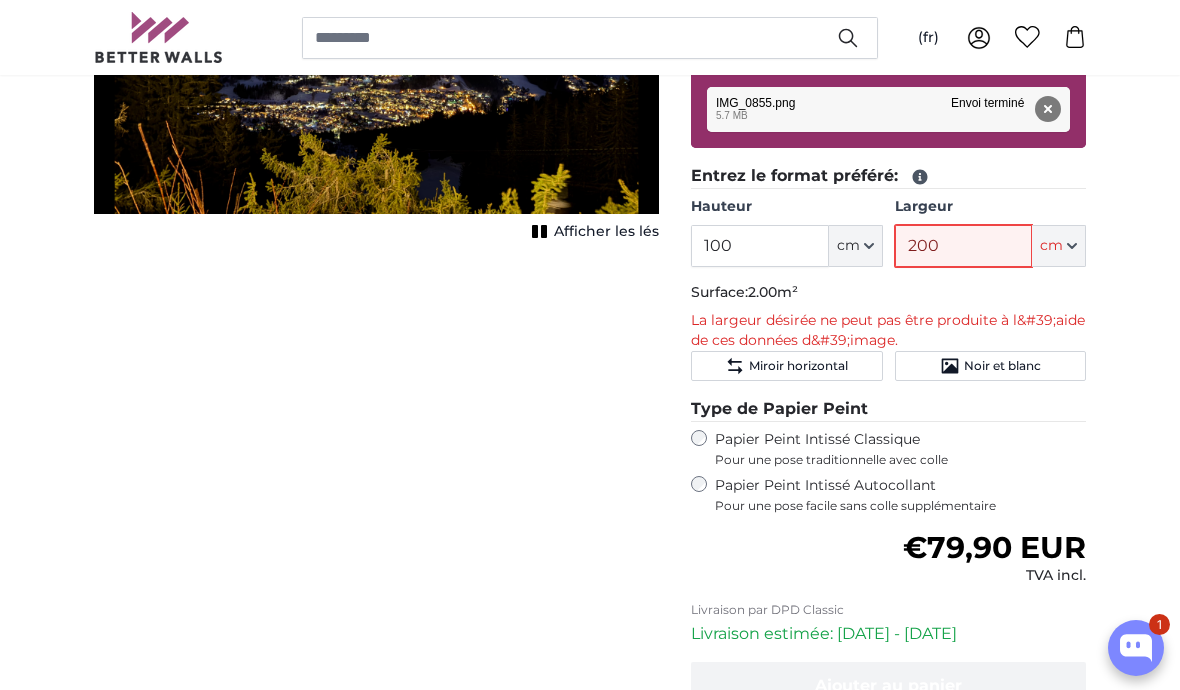 click on "200" at bounding box center (963, 246) 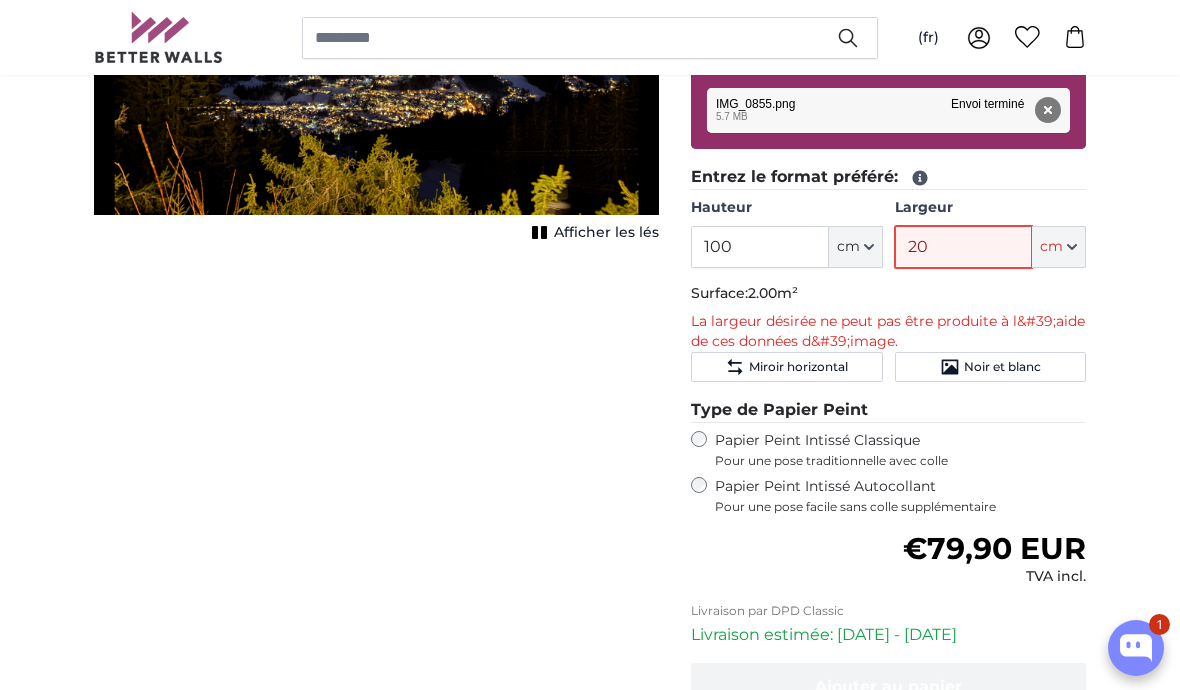 type on "2" 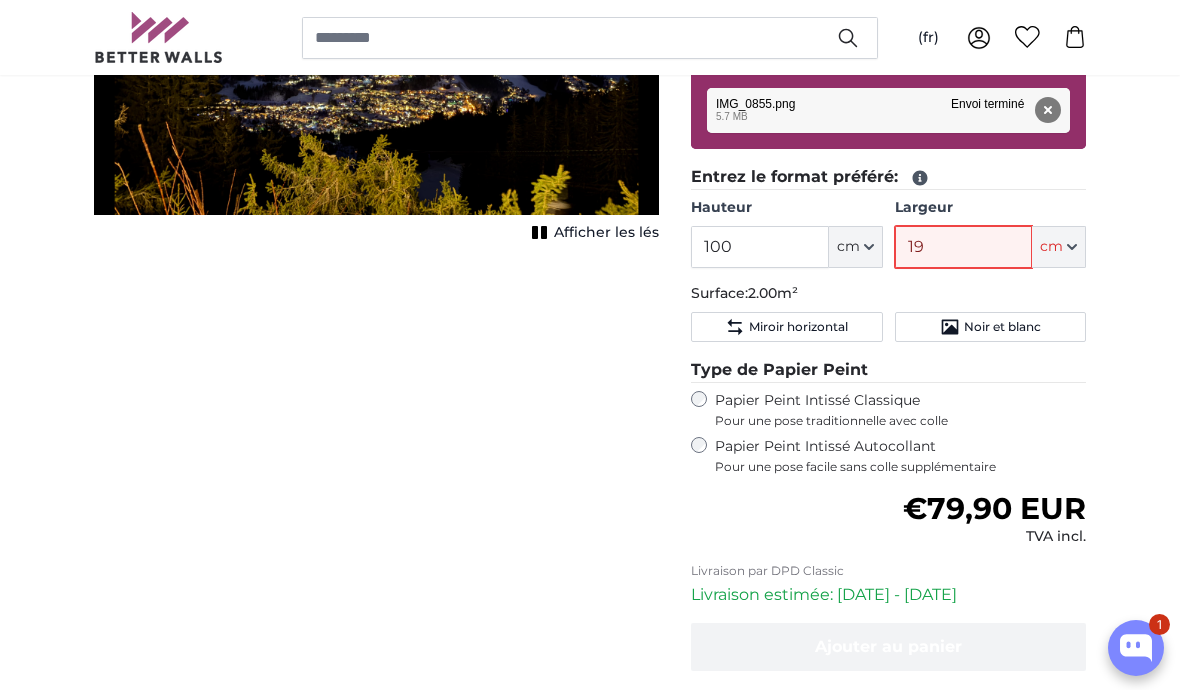 type on "190" 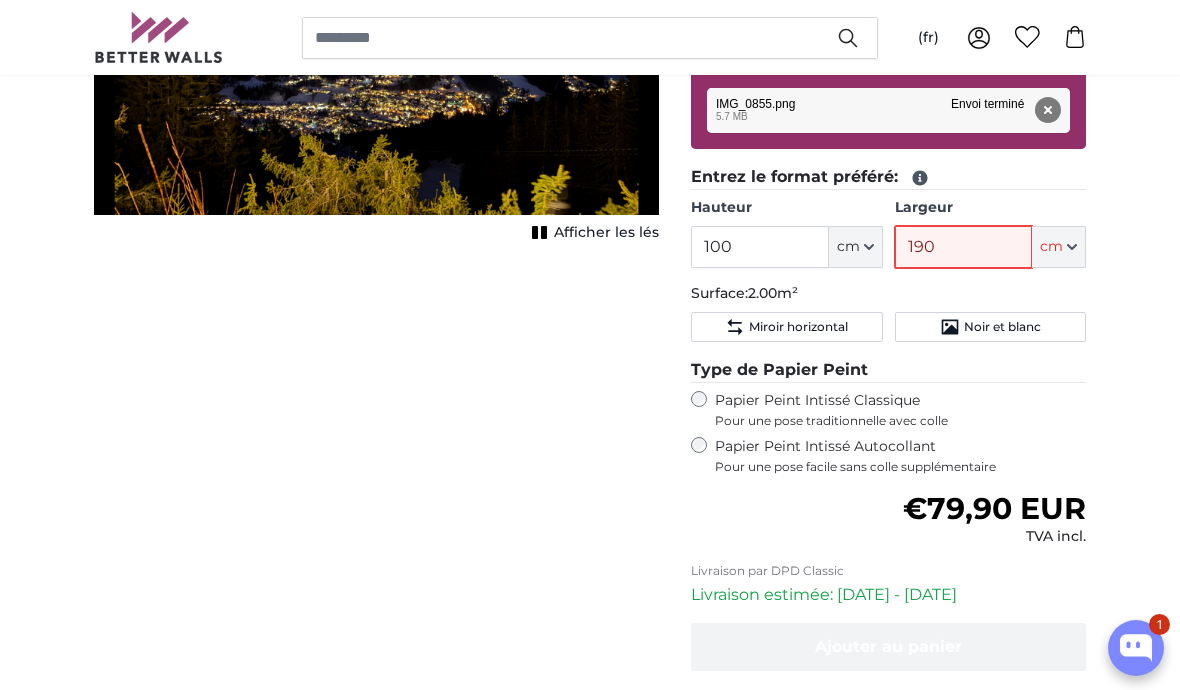 type 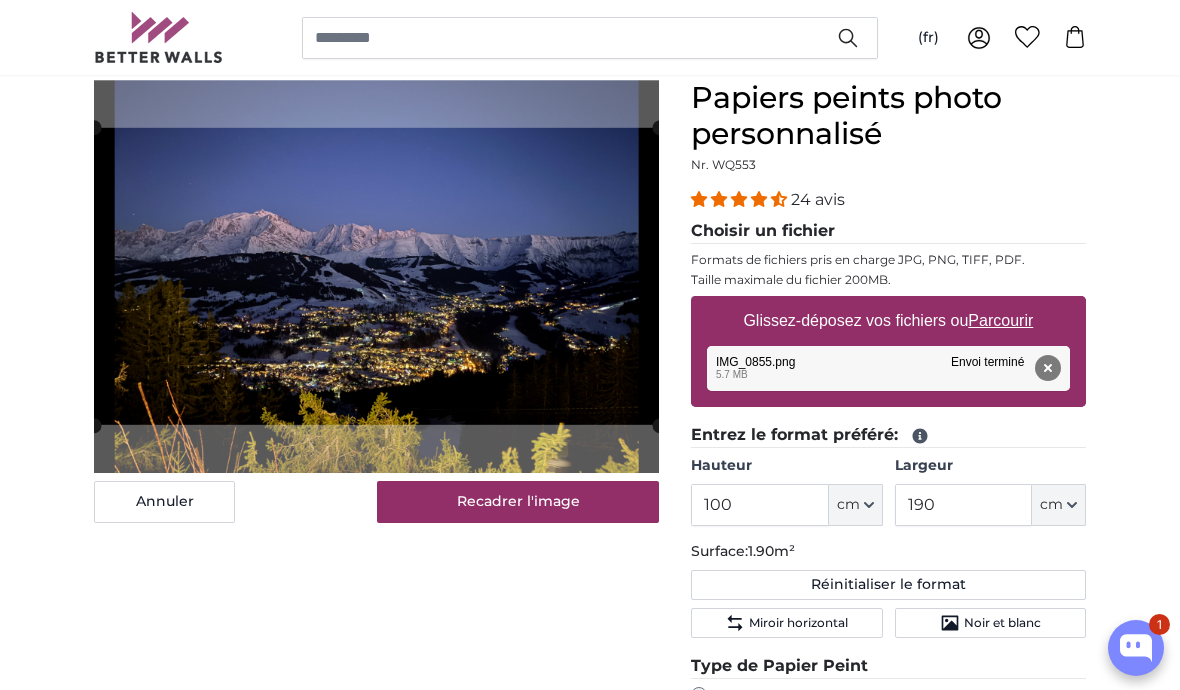 scroll, scrollTop: 179, scrollLeft: 0, axis: vertical 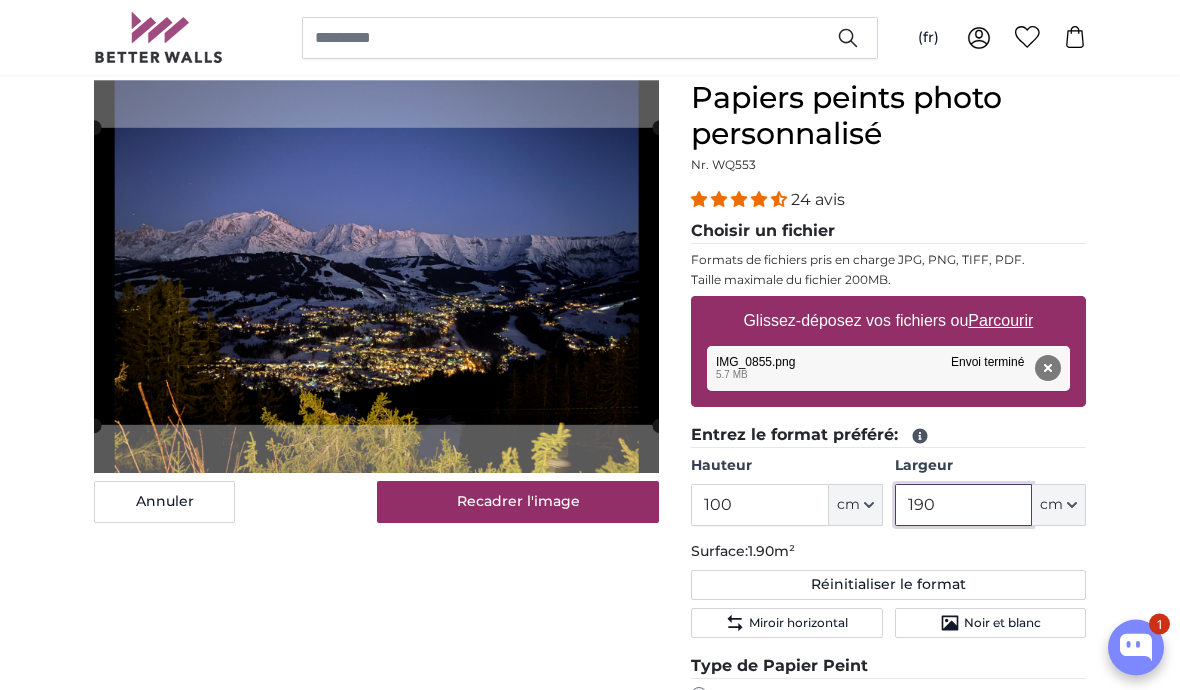 type on "190" 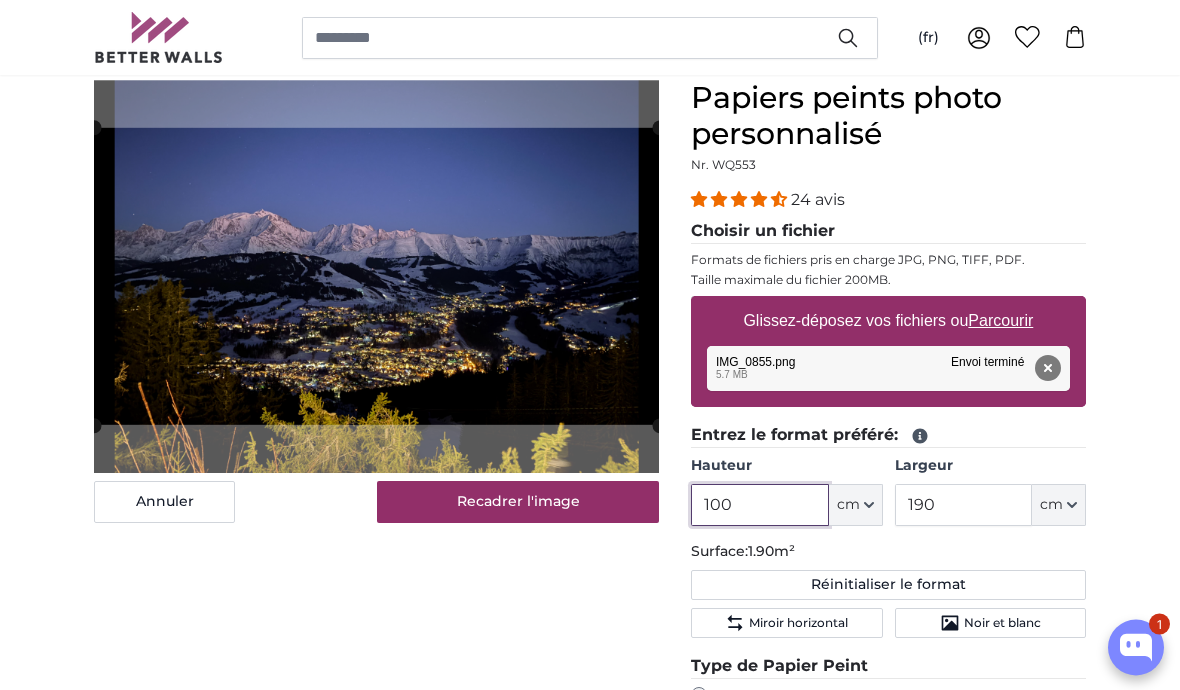 click on "100" at bounding box center (759, 506) 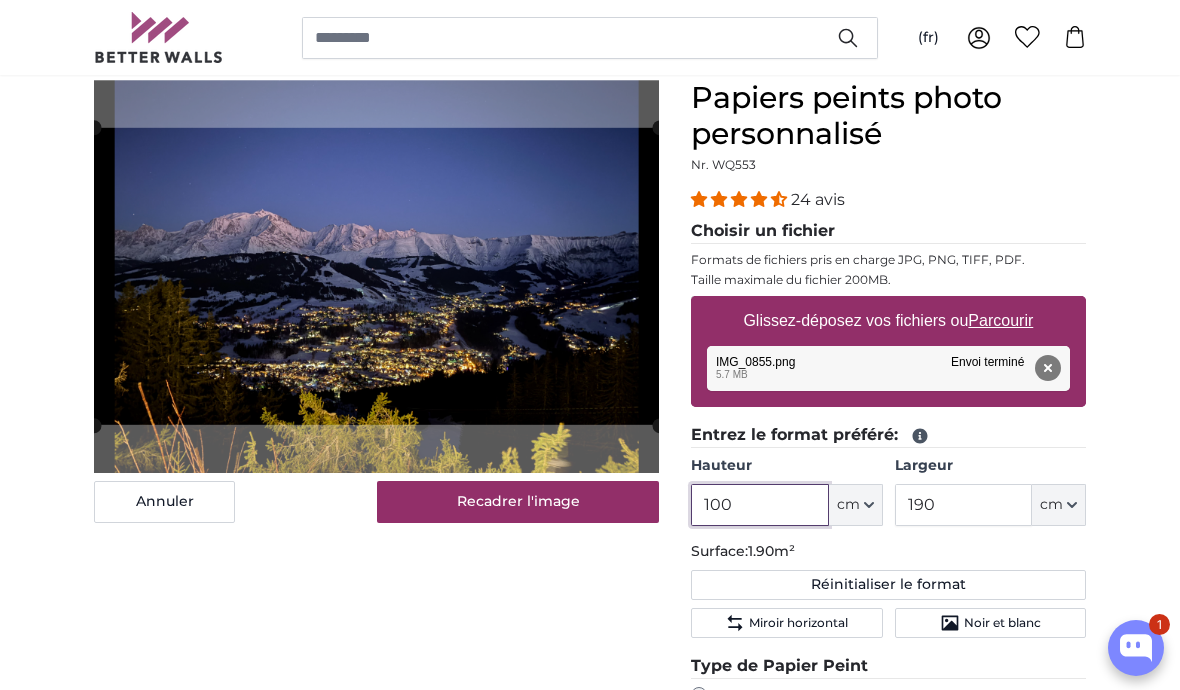 scroll, scrollTop: 179, scrollLeft: 0, axis: vertical 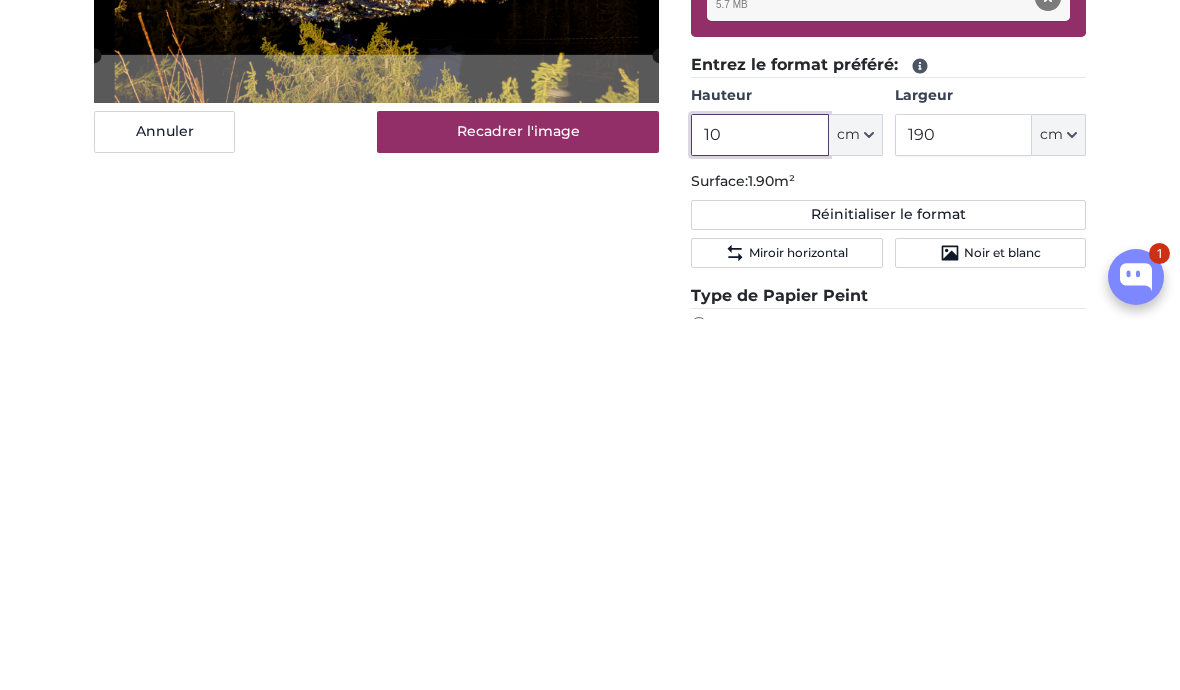 type on "1" 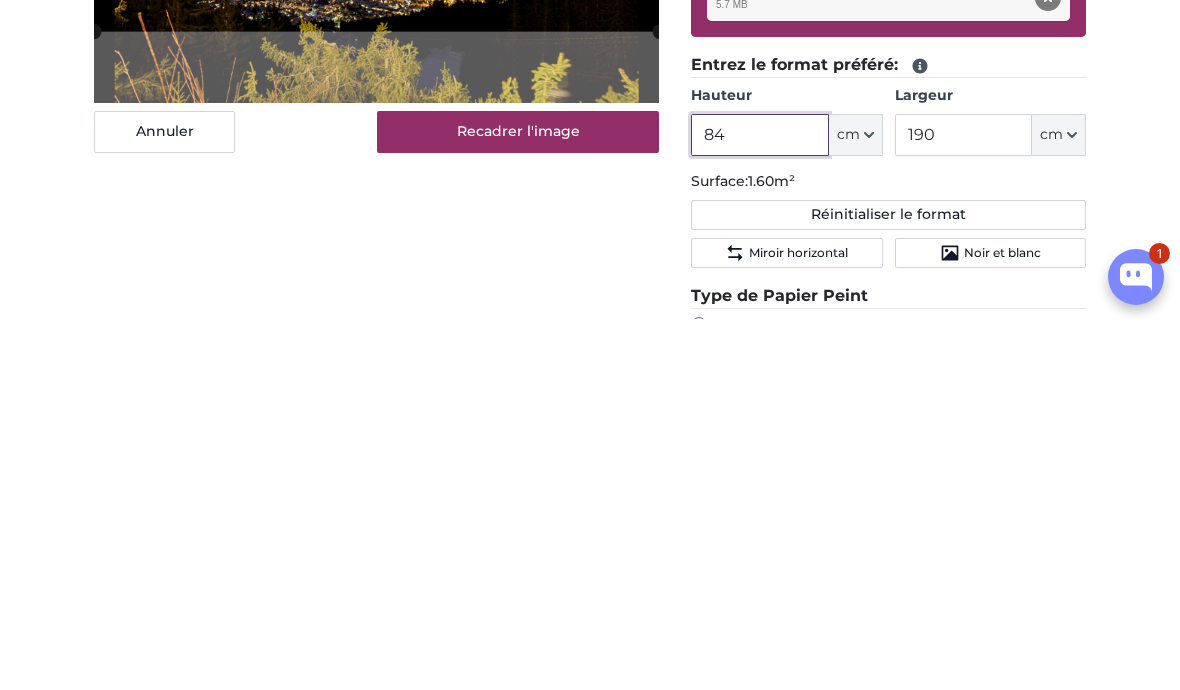 type on "8" 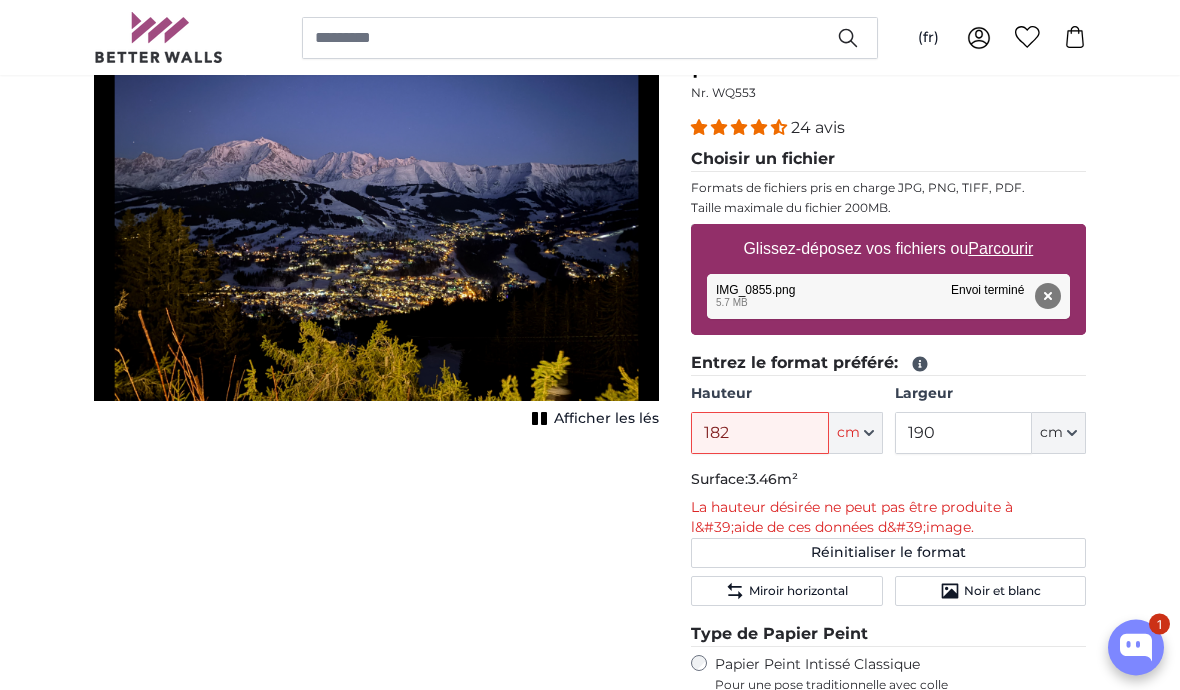 scroll, scrollTop: 241, scrollLeft: 0, axis: vertical 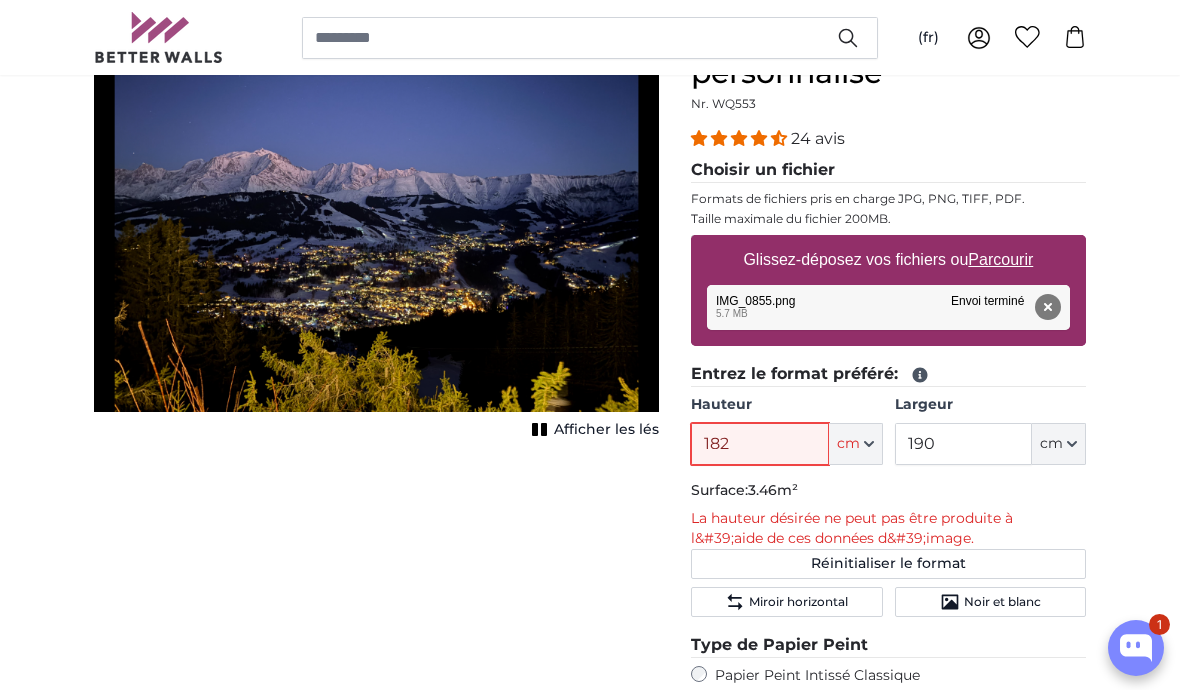 type on "182" 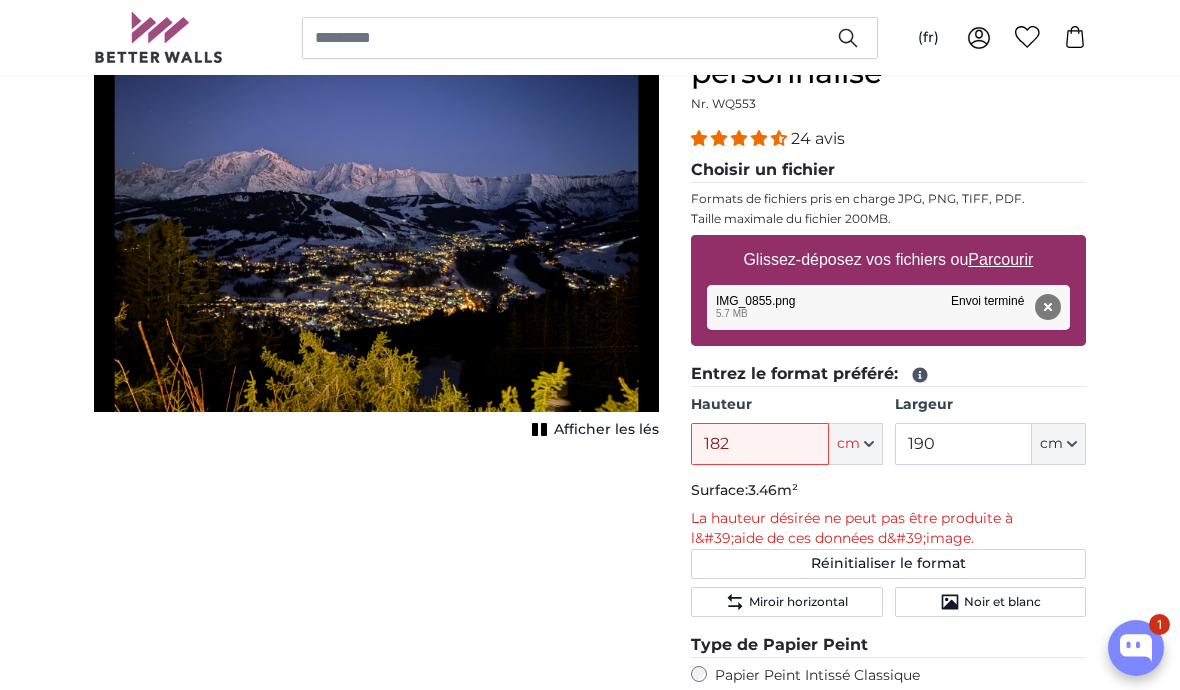 click on "Supprimer" at bounding box center [1048, 307] 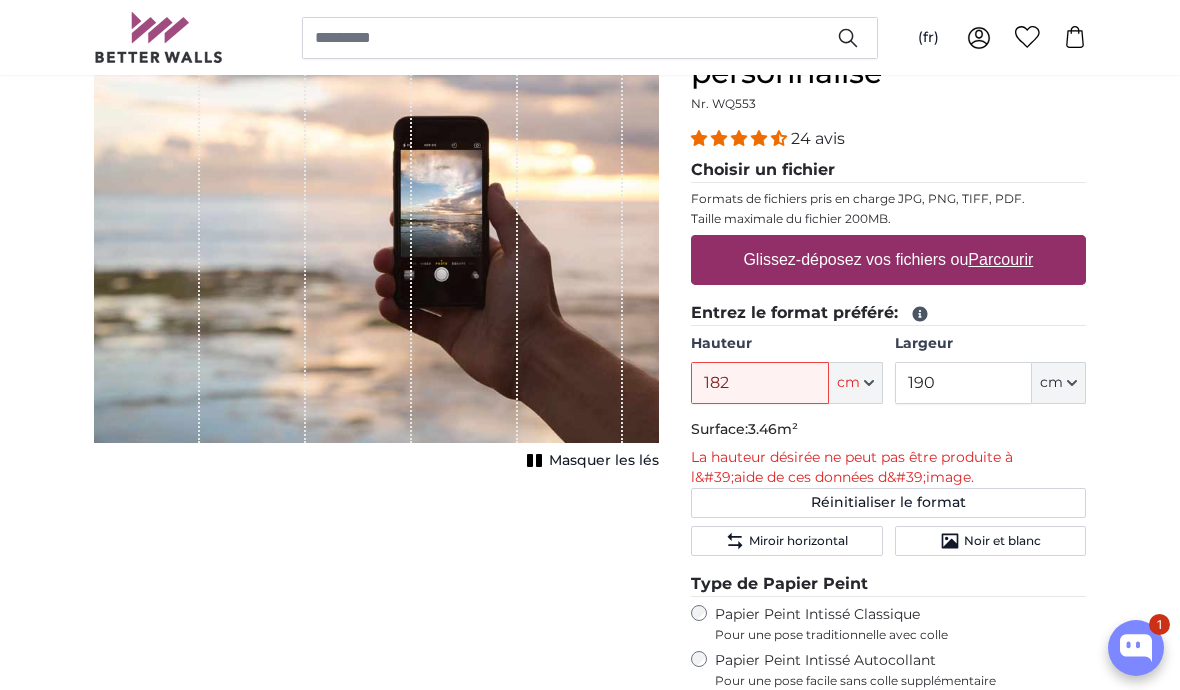 click on "Parcourir" at bounding box center (1001, 259) 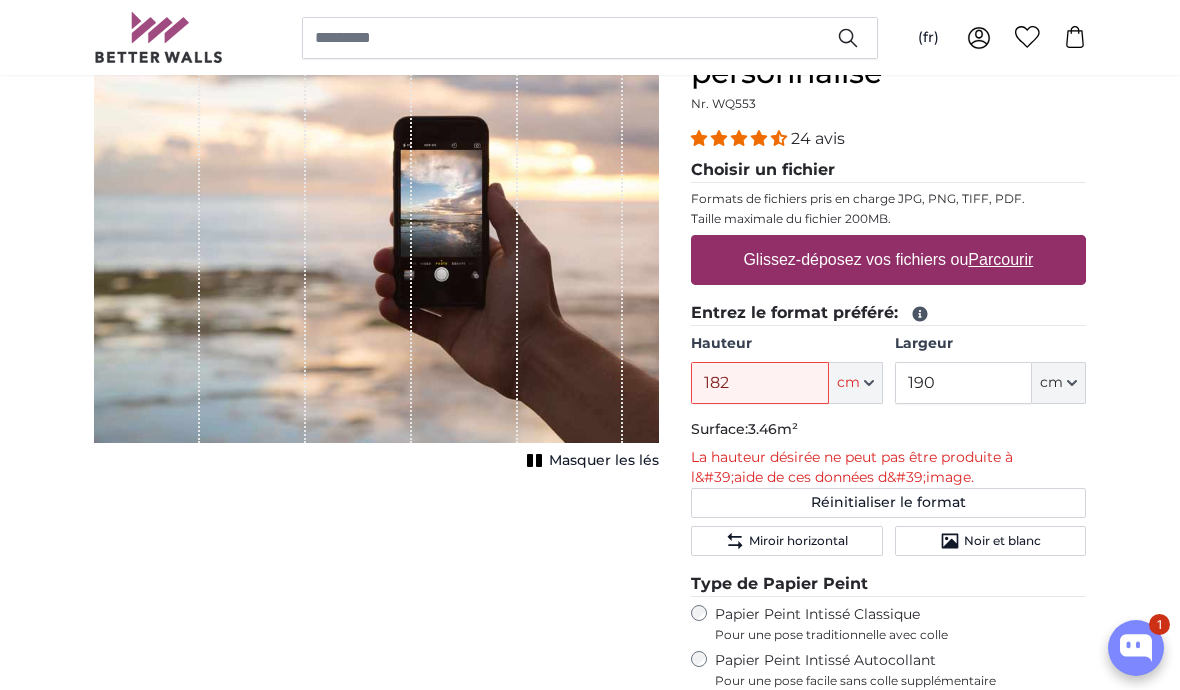 type on "**********" 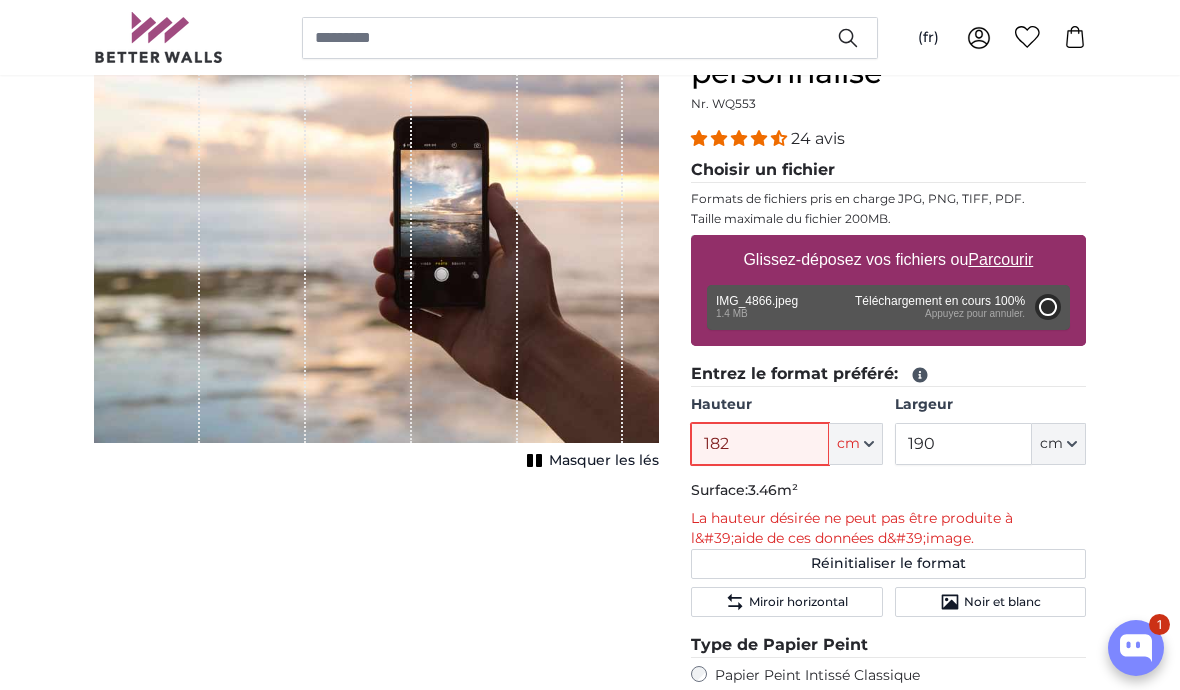 click on "182" at bounding box center (759, 444) 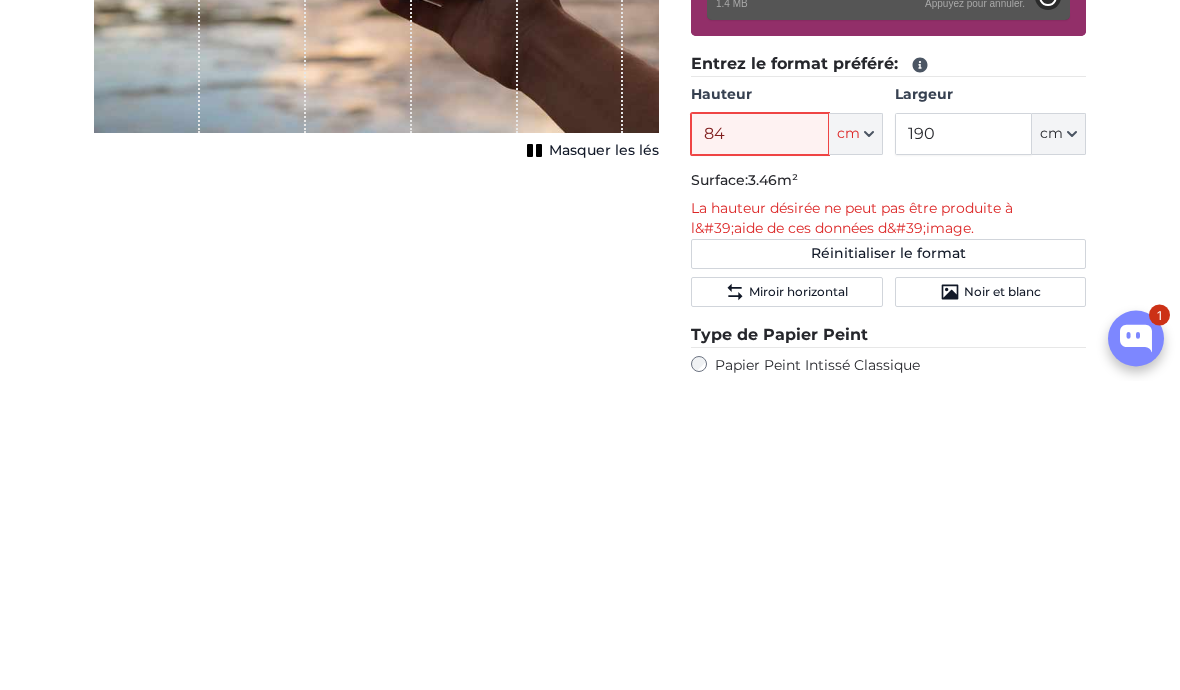 type on "8" 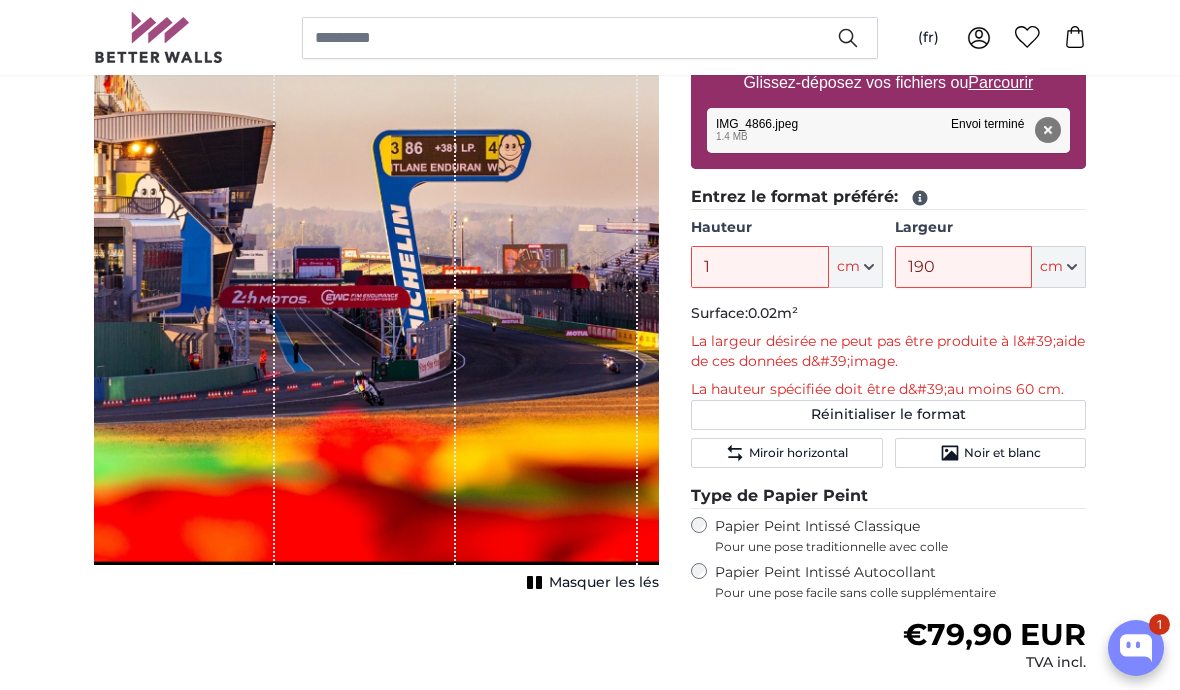 scroll, scrollTop: 410, scrollLeft: 0, axis: vertical 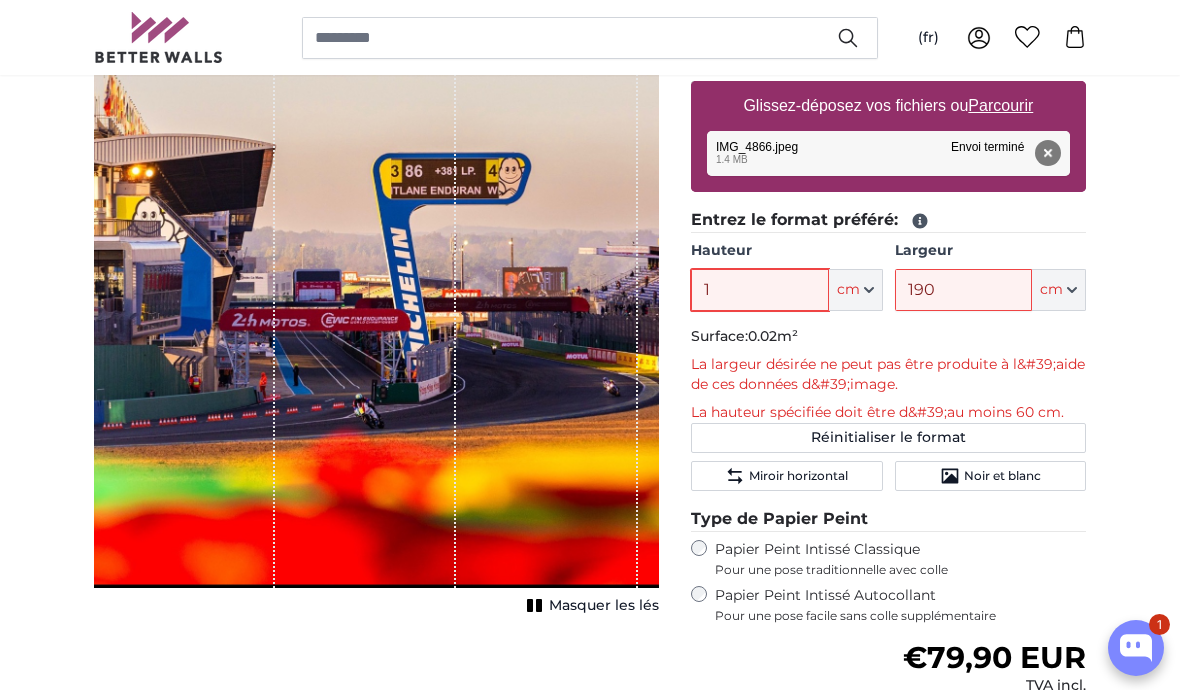 click on "1" at bounding box center [759, 290] 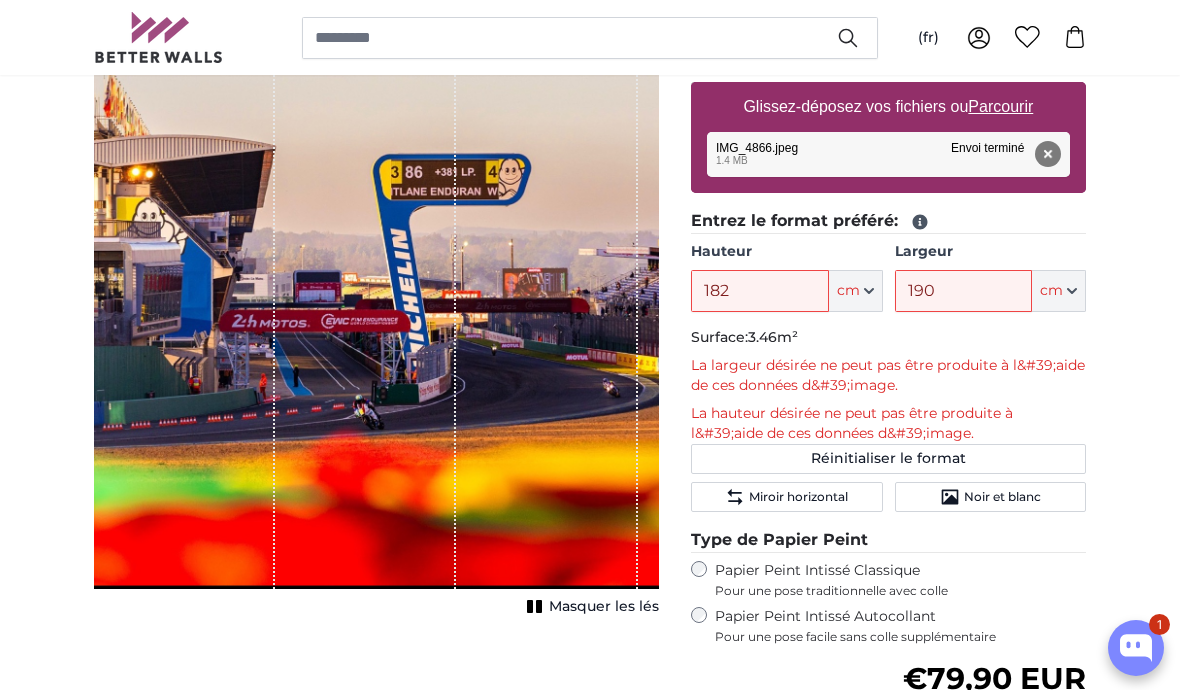 scroll, scrollTop: 395, scrollLeft: 0, axis: vertical 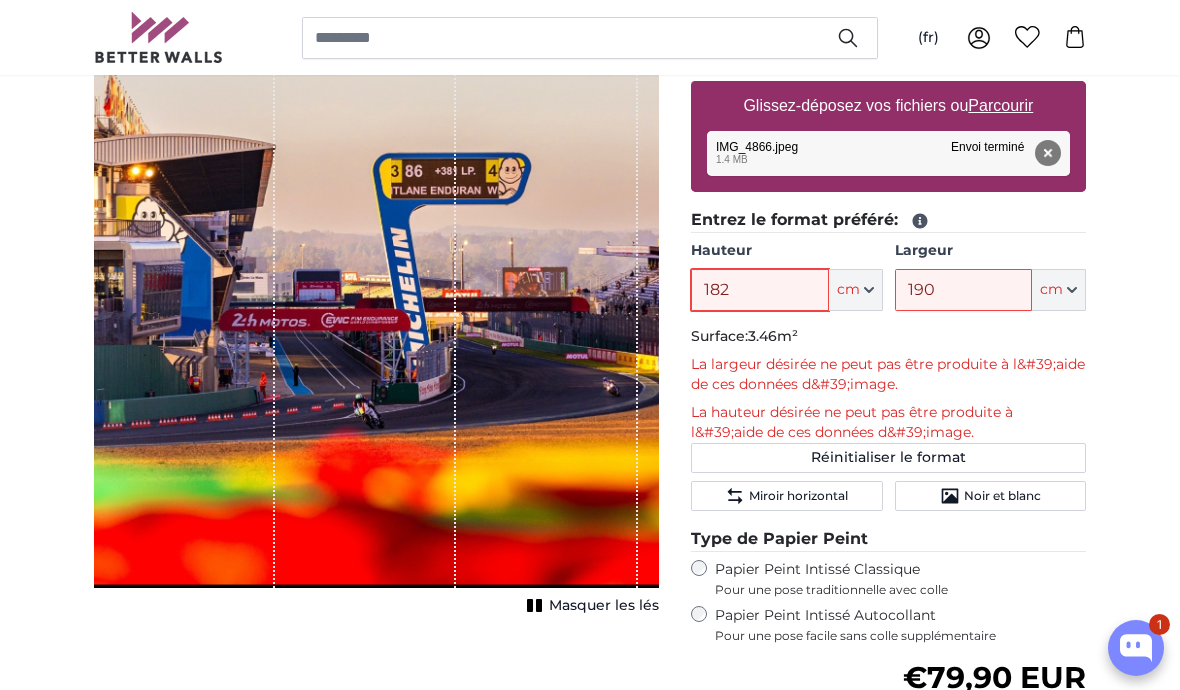type on "182" 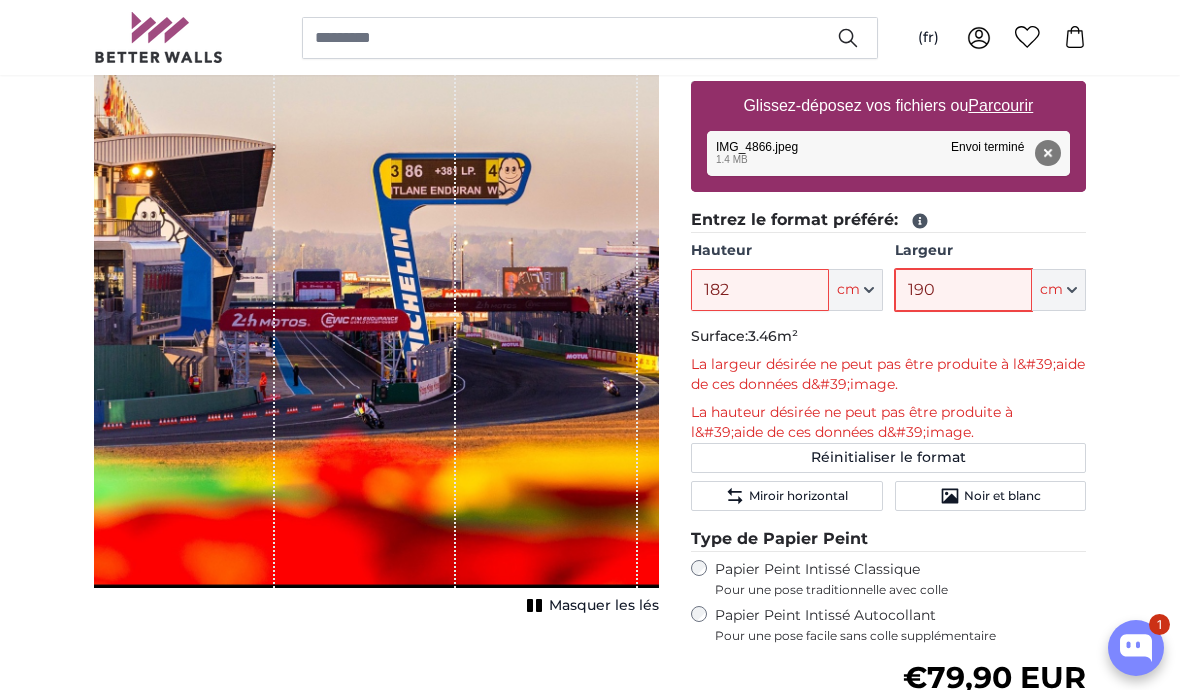 click on "190" at bounding box center (963, 290) 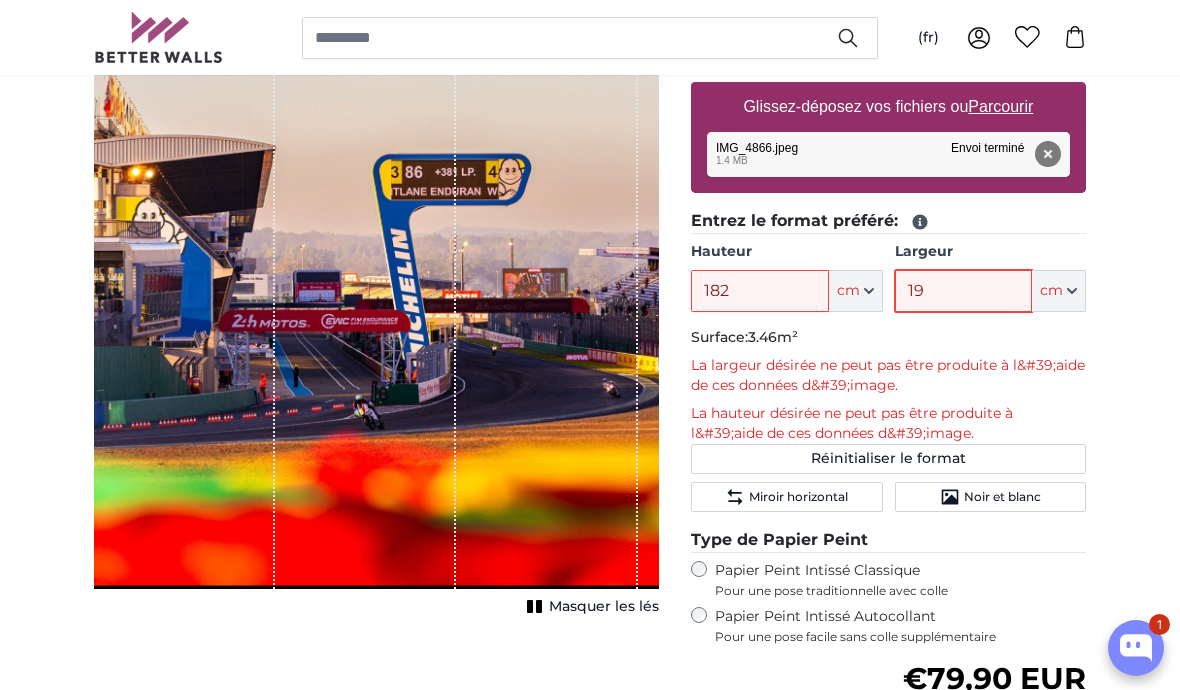 type on "1" 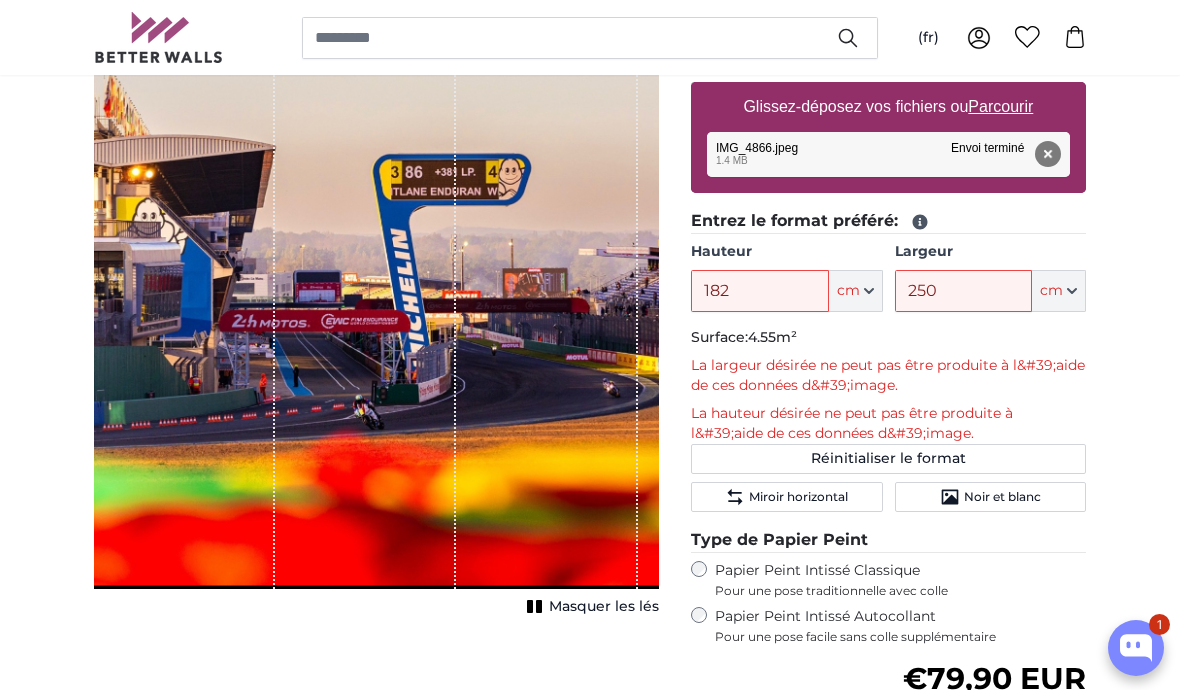 scroll, scrollTop: 395, scrollLeft: 0, axis: vertical 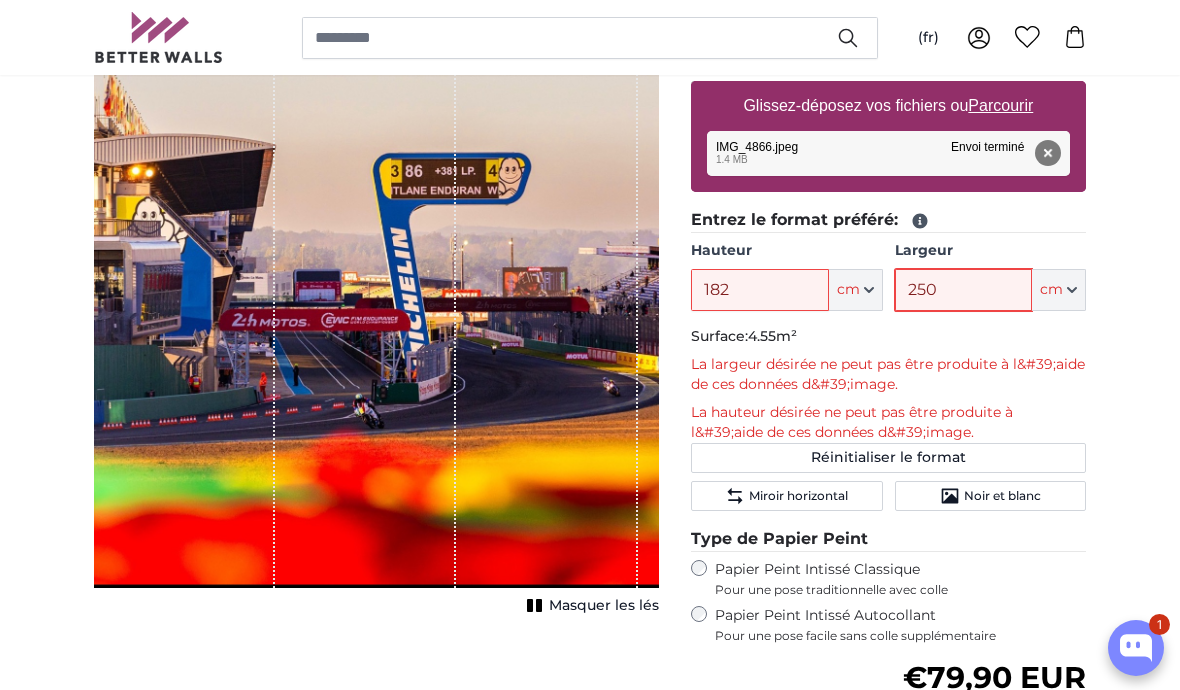 type on "250" 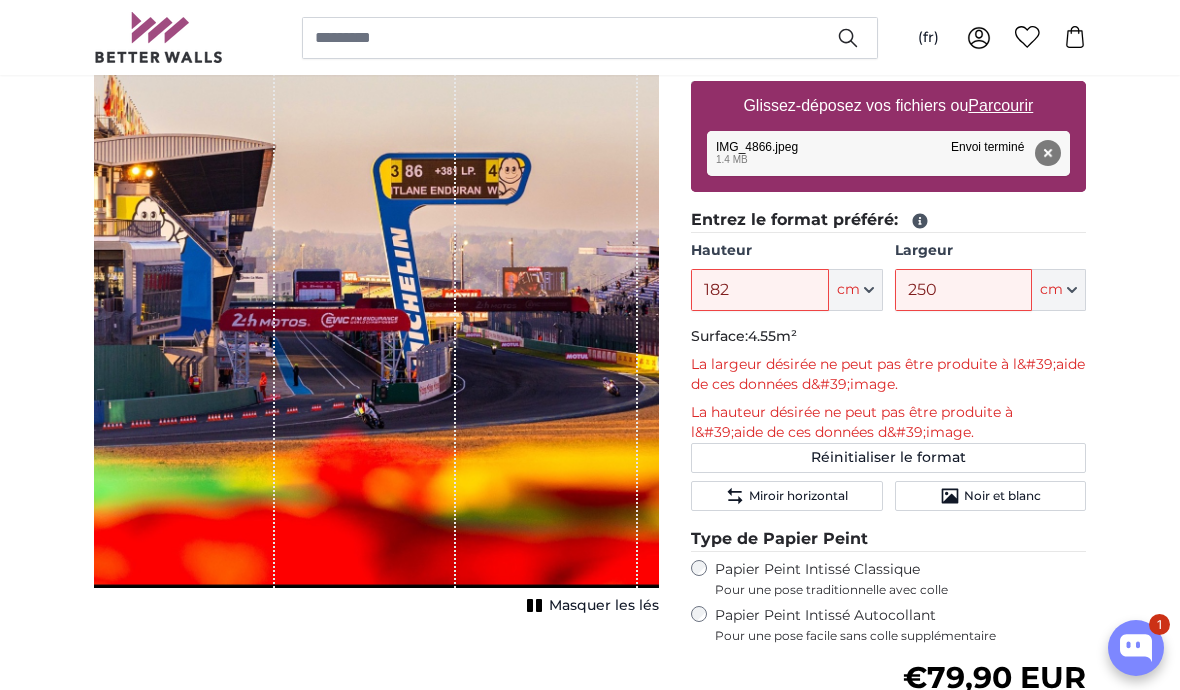 click on "Papiers peints photo personnalisé
Nr. WQ553
24 avis
Choisir un fichier
Formats de fichiers pris en charge JPG, PNG, TIFF, PDF.
Taille maximale du fichier 200MB.
Glissez-déposez vos fichiers ou  Parcourir IMG_4866.jpeg Supprimer Réessayer Supprimer Télécharger Annuler Réessayer Supprimer IMG_4866.jpeg edit 1.4 MB Envoi terminé appuyez pour annuler IMG_4866.jpeg Envoi terminé" at bounding box center [888, 426] 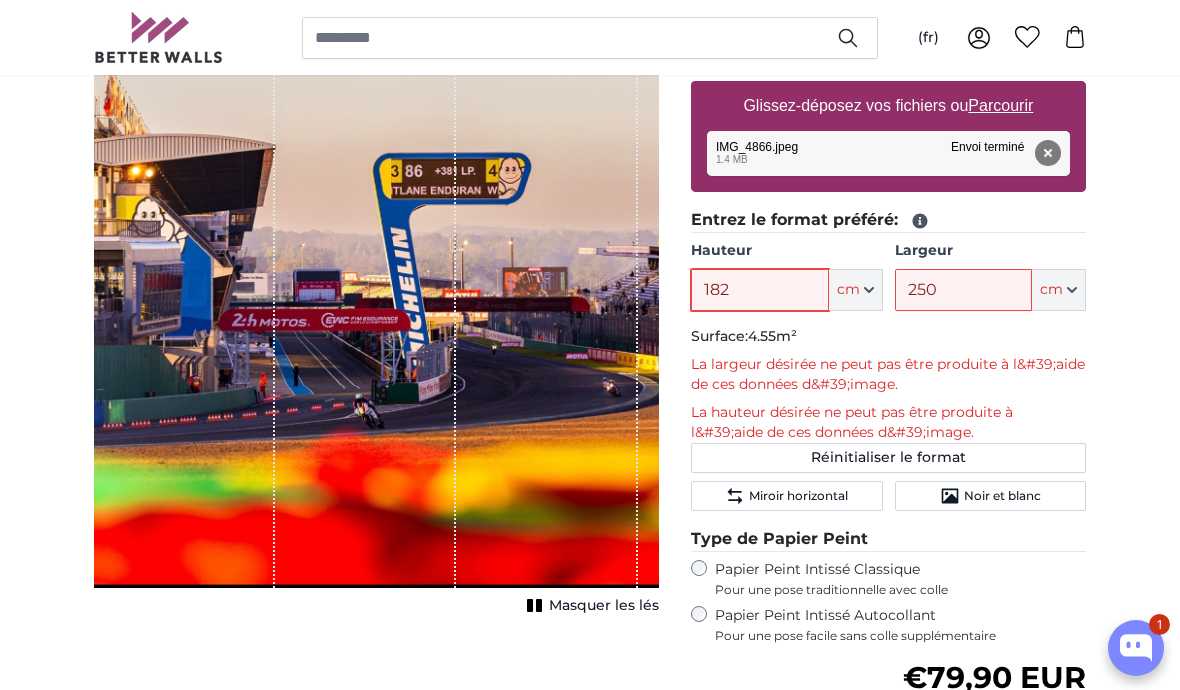 click on "182" at bounding box center (759, 290) 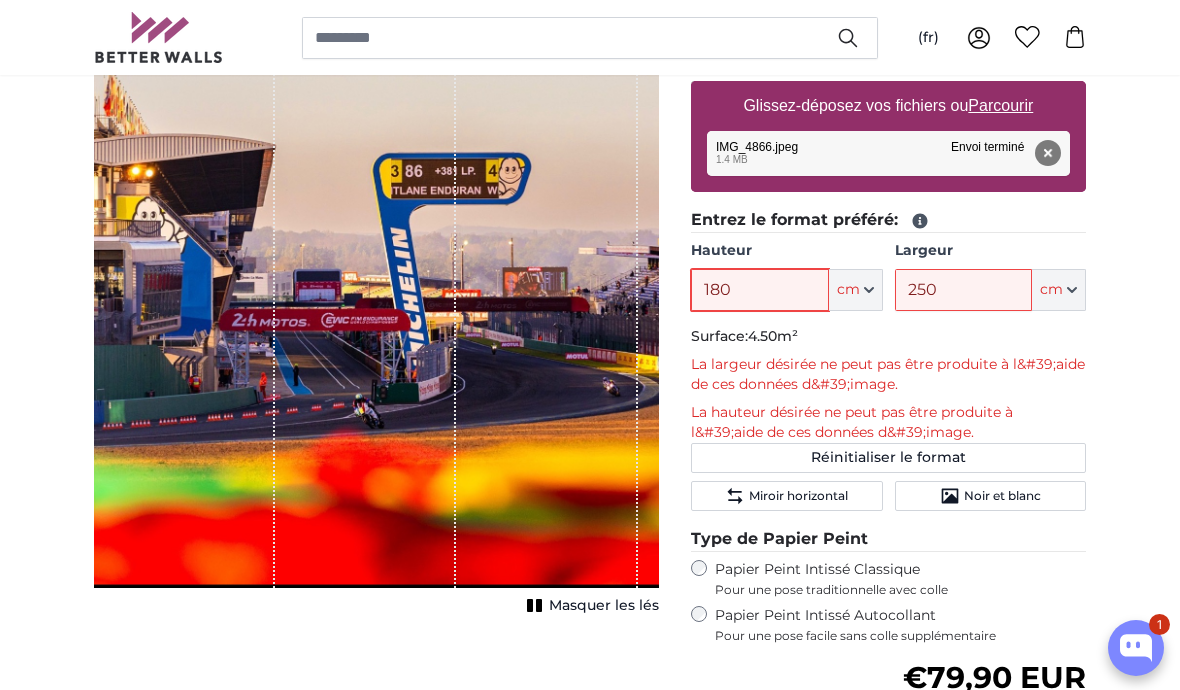 click on "180" at bounding box center [759, 290] 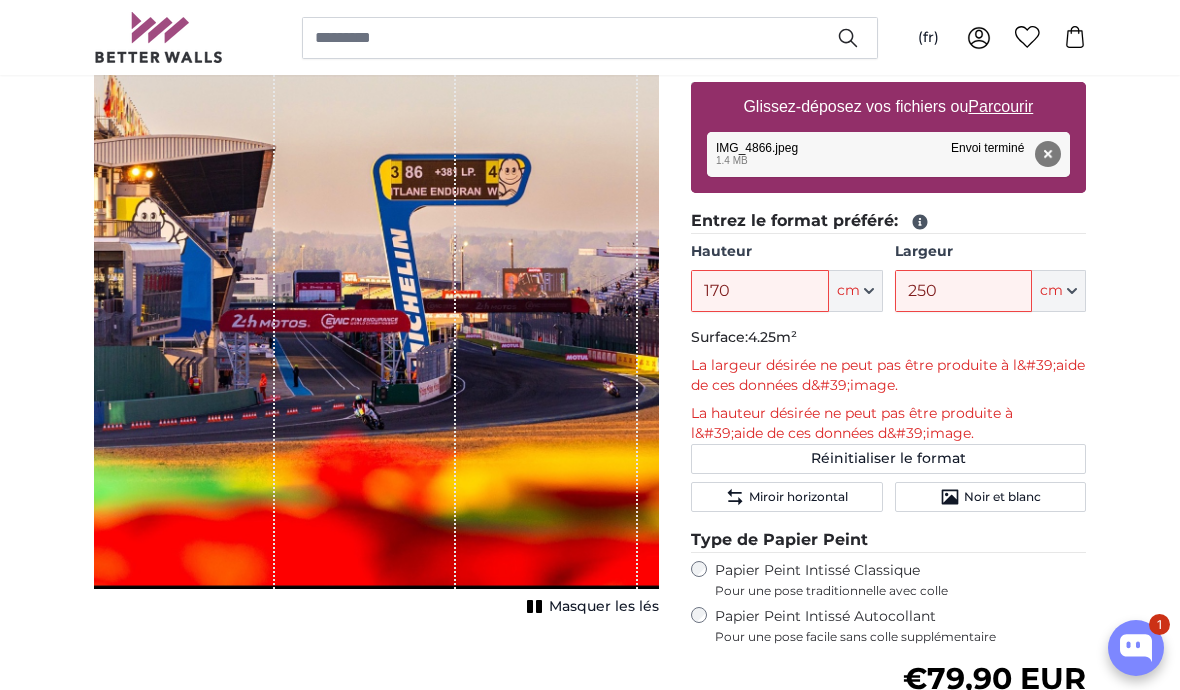 scroll, scrollTop: 395, scrollLeft: 0, axis: vertical 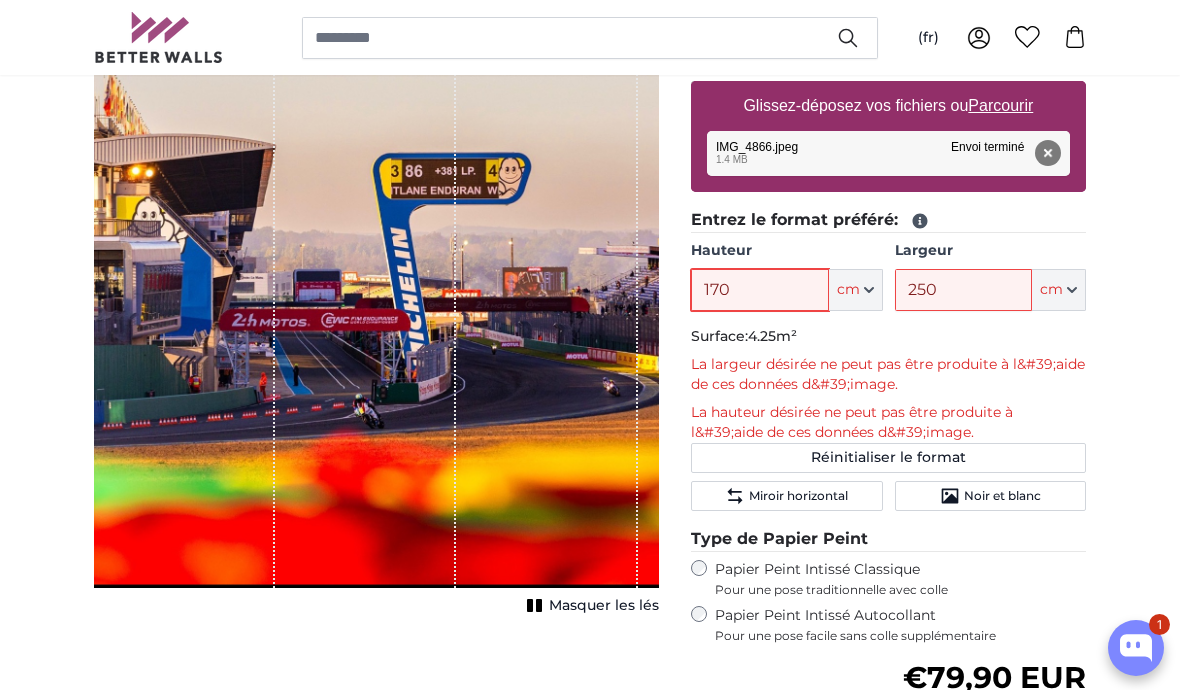type on "170" 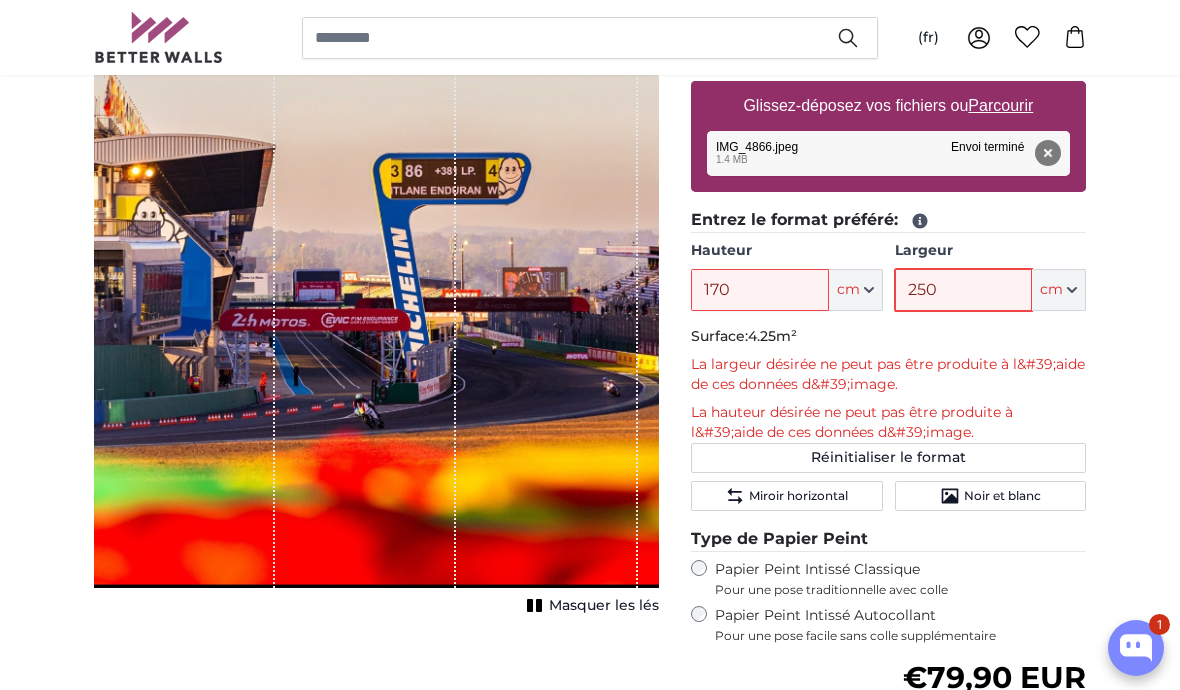 click on "250" at bounding box center (963, 290) 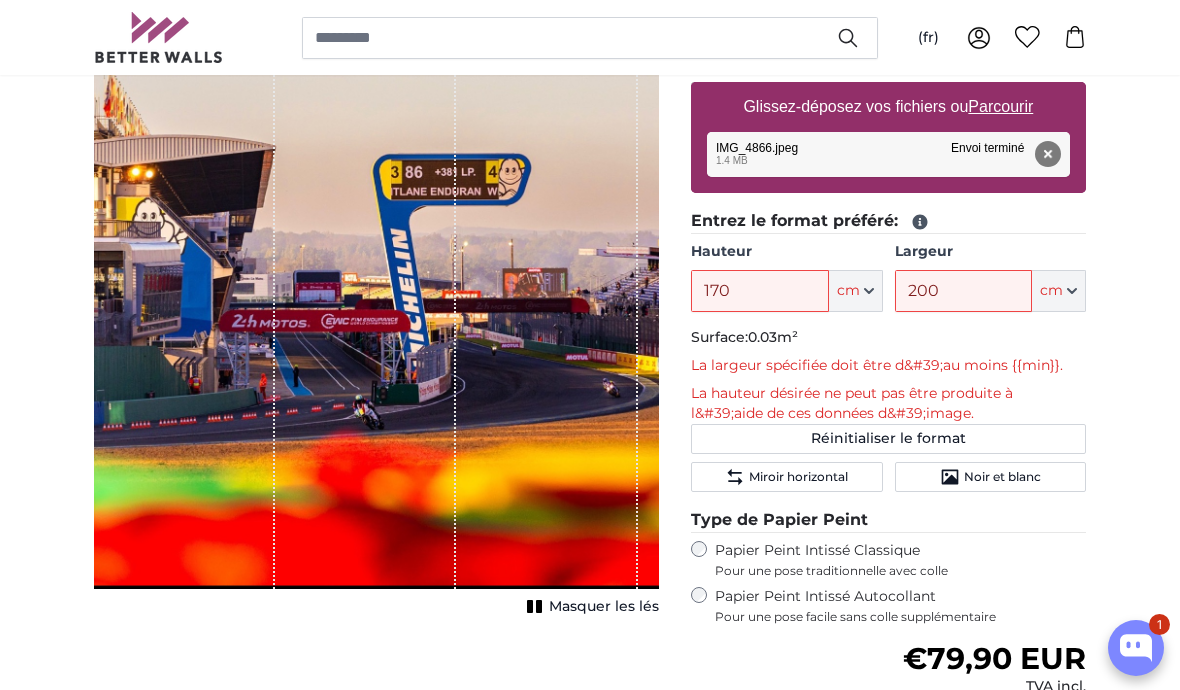 click on "Papiers peints photo personnalisé
Papiers peints photo personnalisé
Papiers peints photo personnalisé
Annuler
Recadrer l'image" at bounding box center (590, 2762) 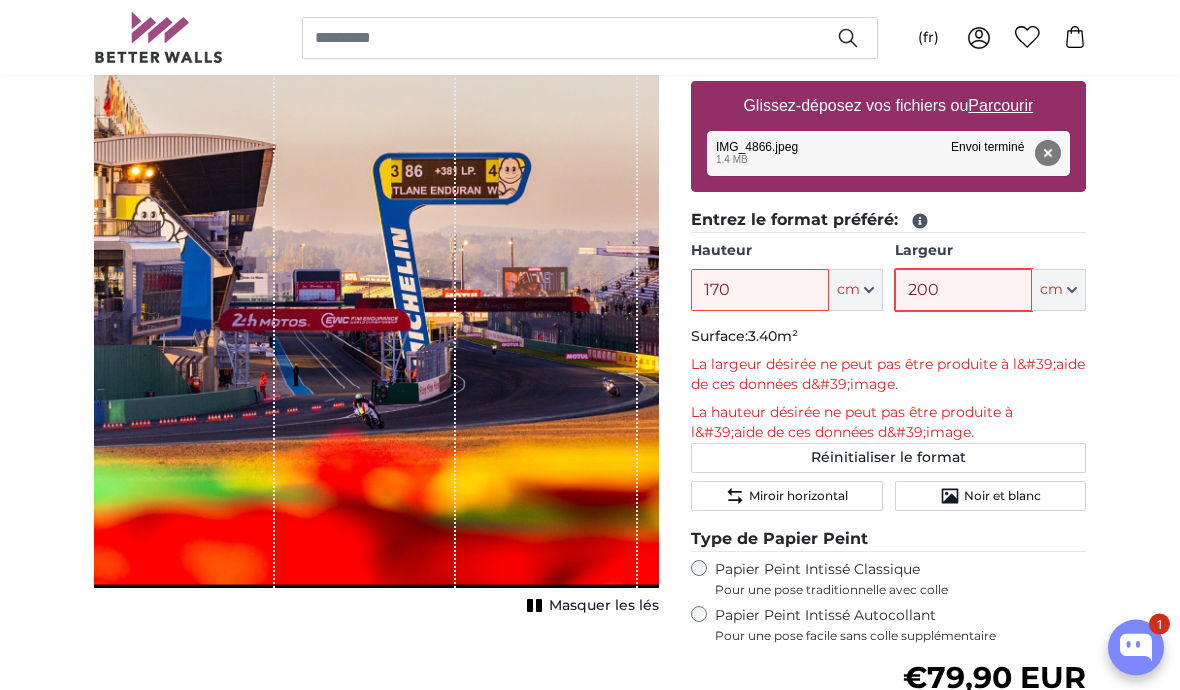 click on "200" at bounding box center [963, 291] 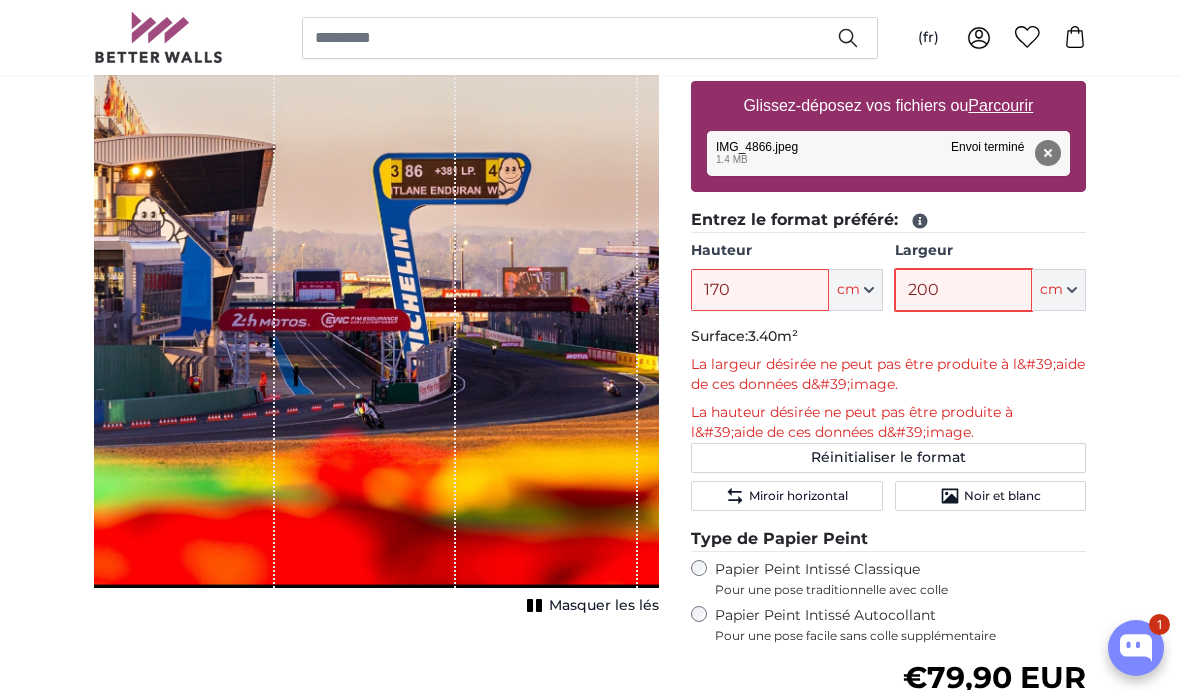 scroll, scrollTop: 394, scrollLeft: 0, axis: vertical 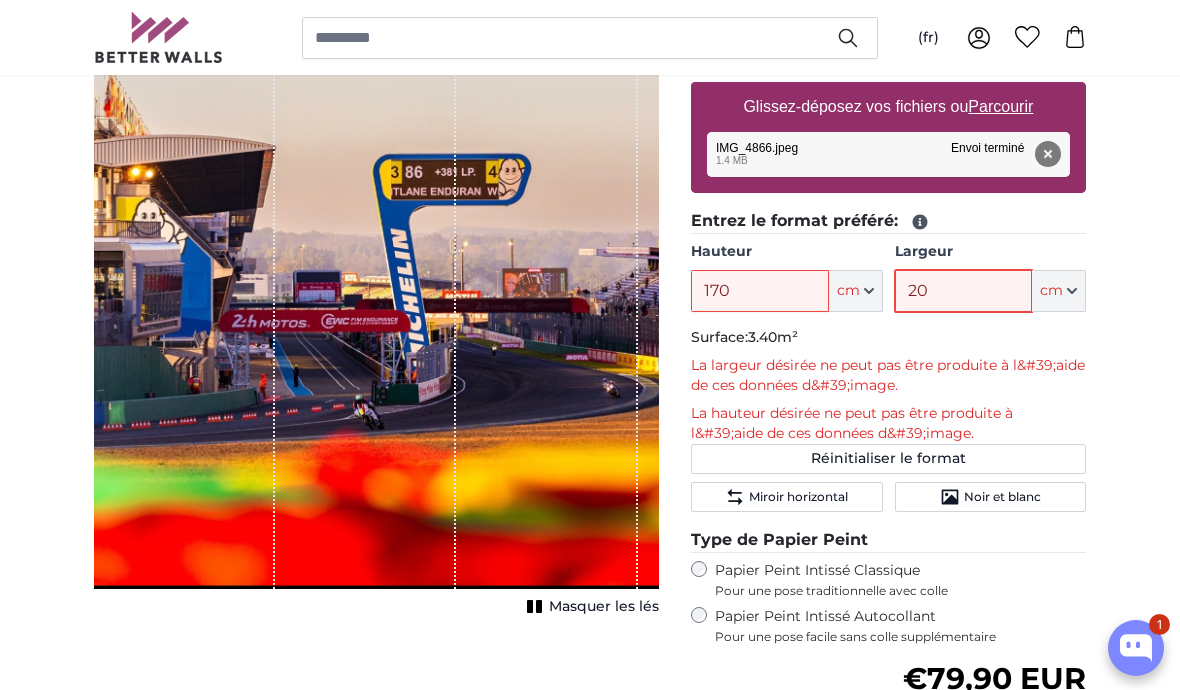 type on "2" 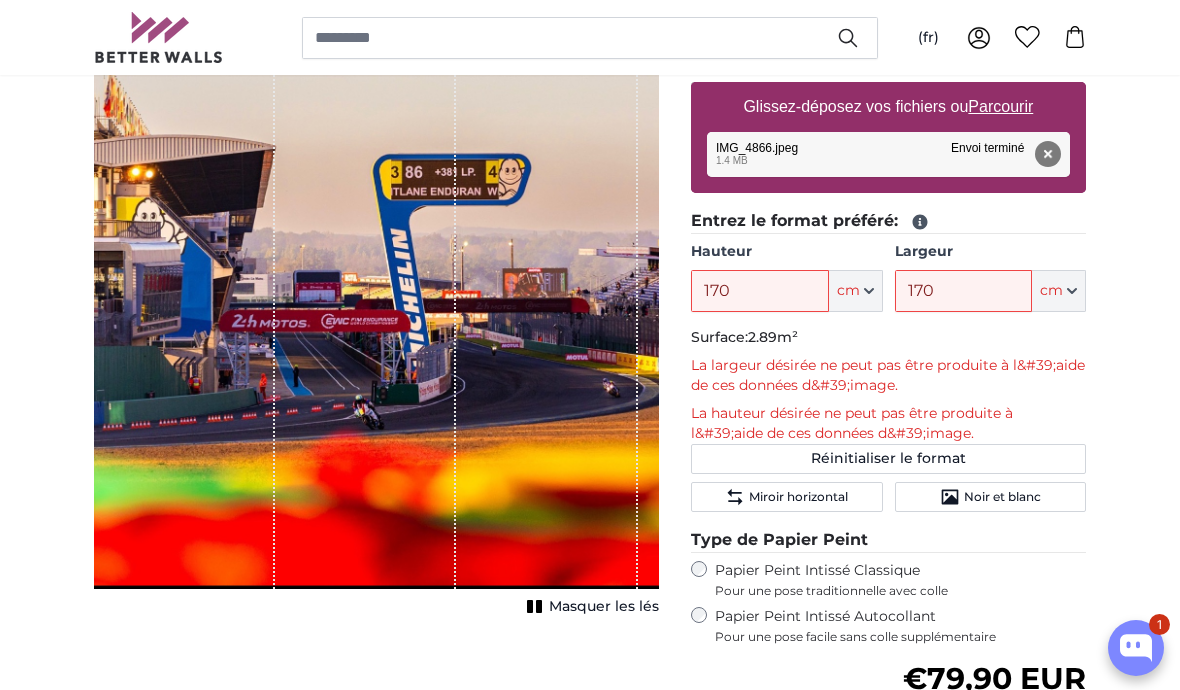 scroll, scrollTop: 395, scrollLeft: 0, axis: vertical 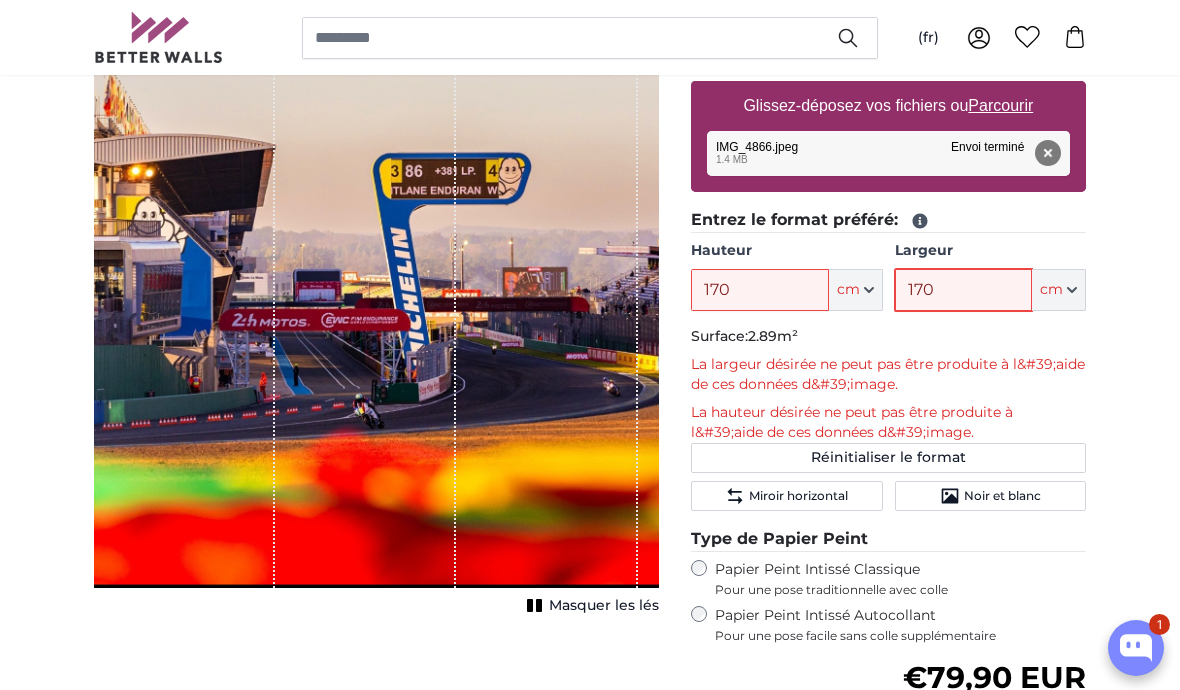 type on "170" 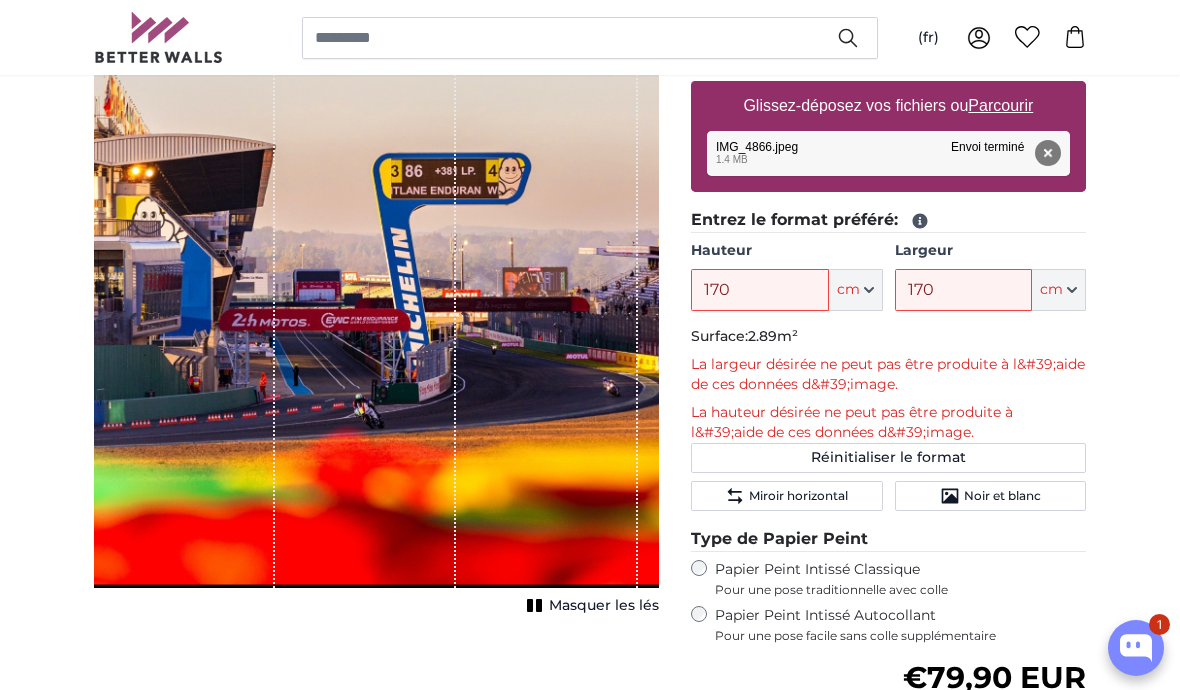 click on "Réinitialiser le format" 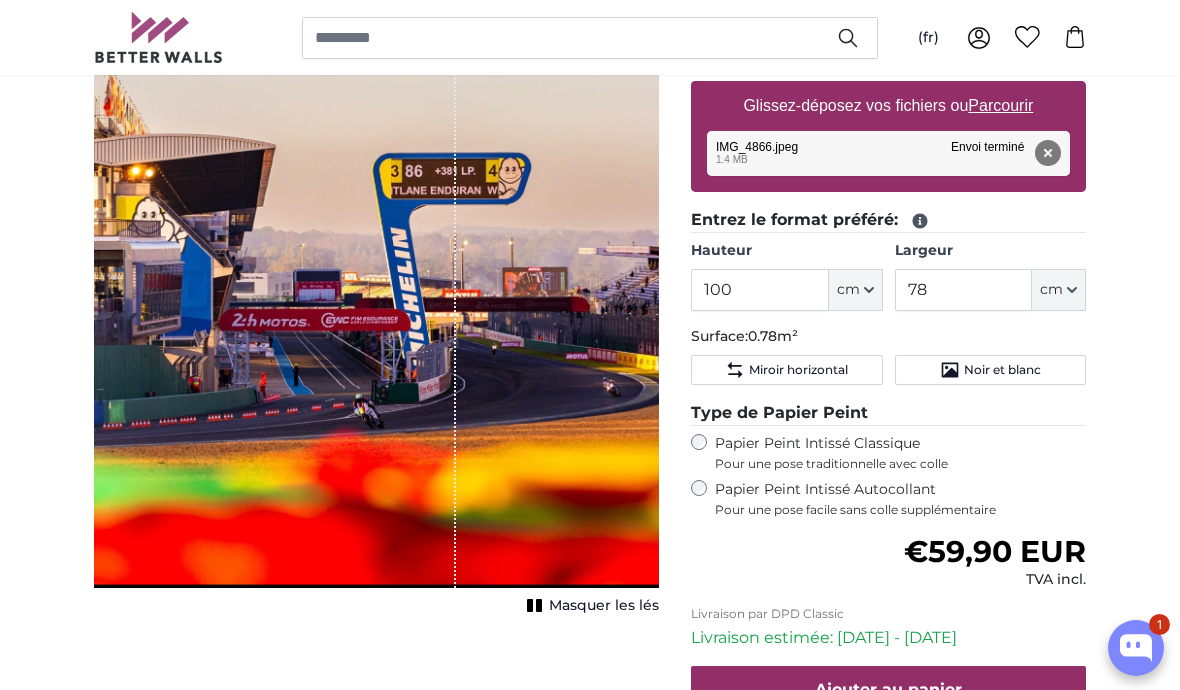 click on "cm" 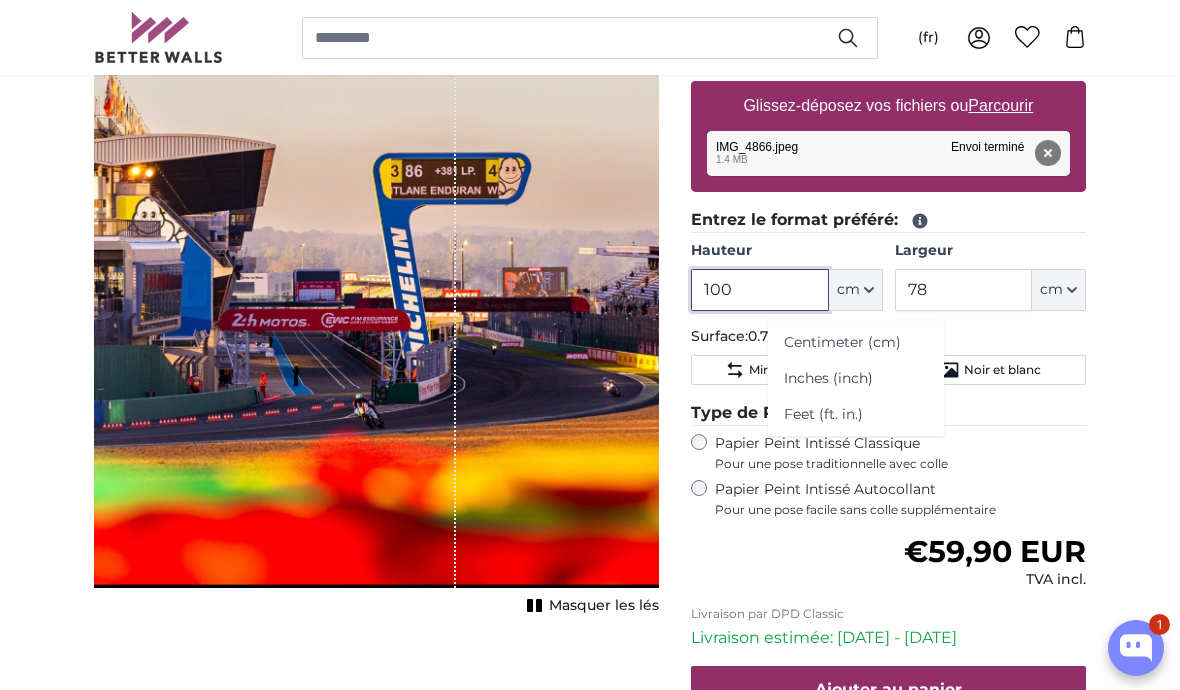 click on "100" at bounding box center (759, 290) 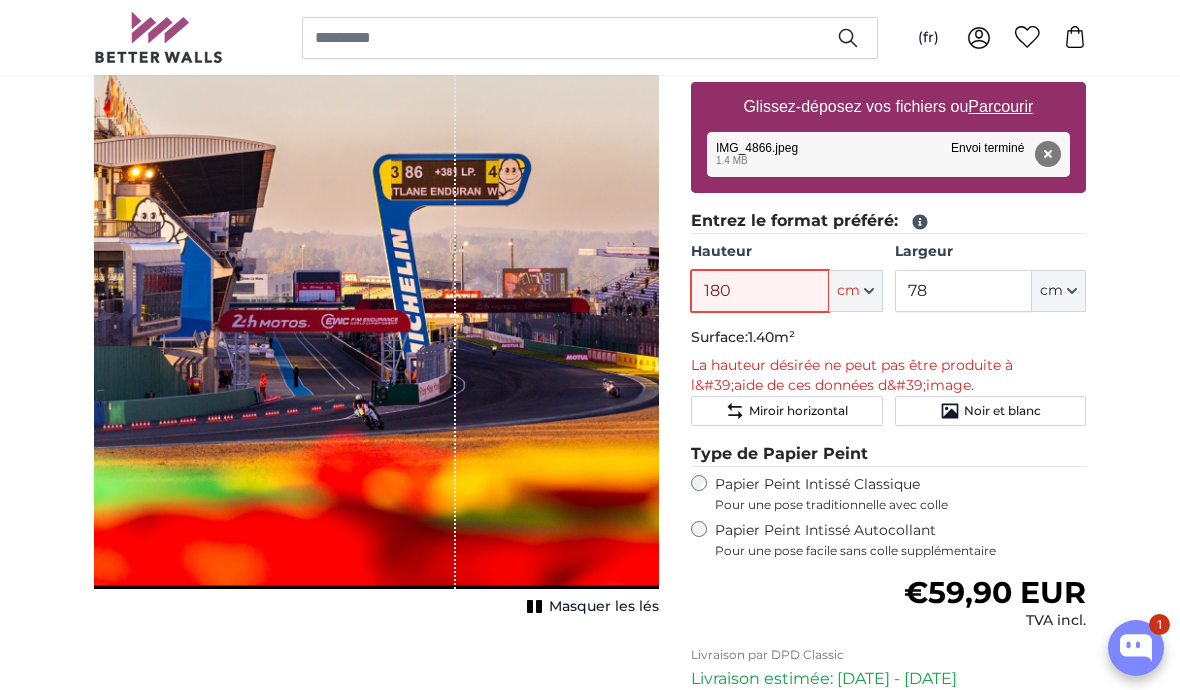 type on "180" 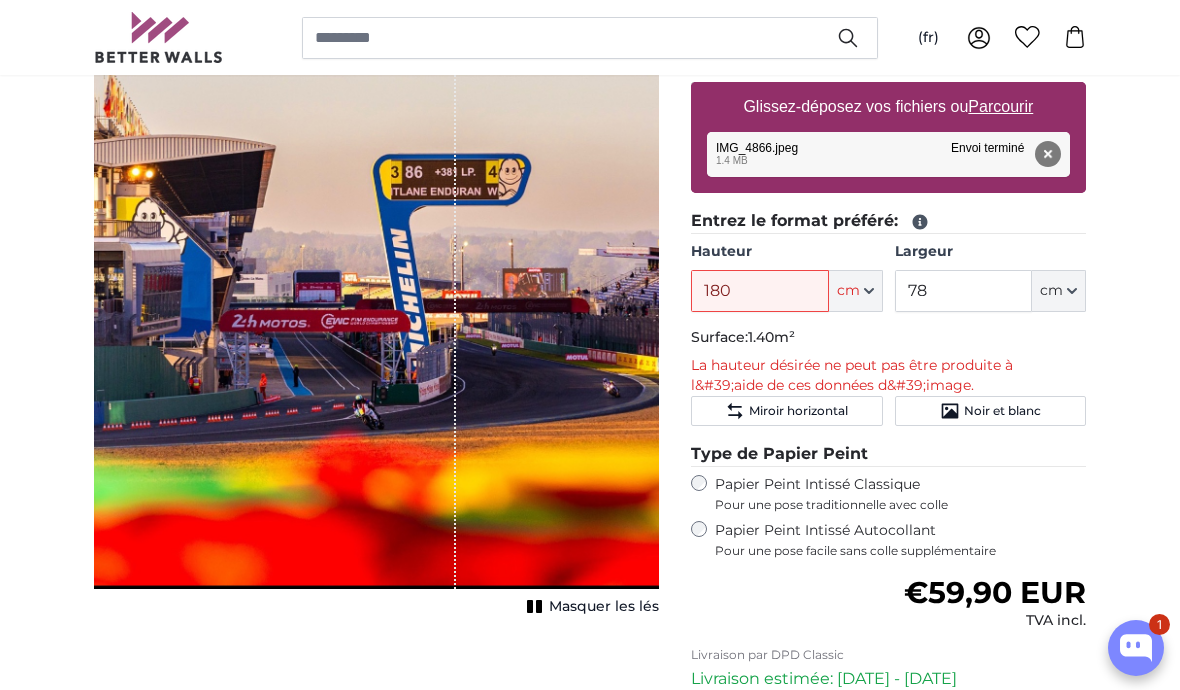 click on "Papiers peints photo personnalisé
Papiers peints photo personnalisé
Papiers peints photo personnalisé
Annuler
Recadrer l'image" at bounding box center [590, 2729] 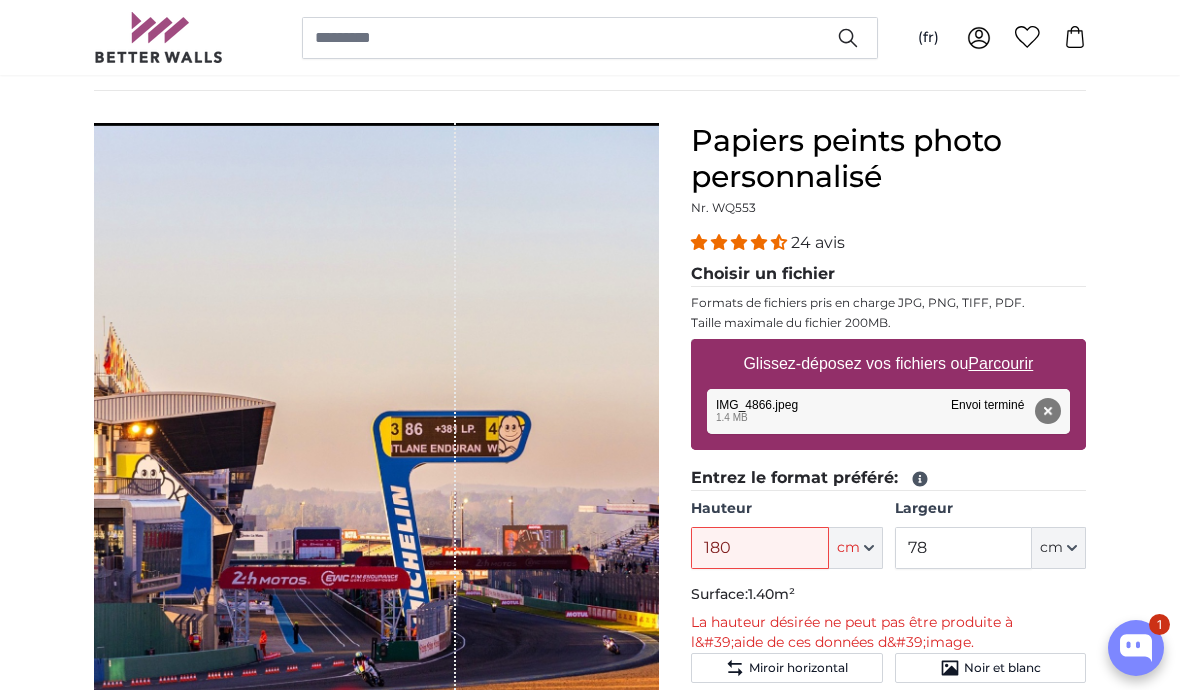 scroll, scrollTop: 0, scrollLeft: 0, axis: both 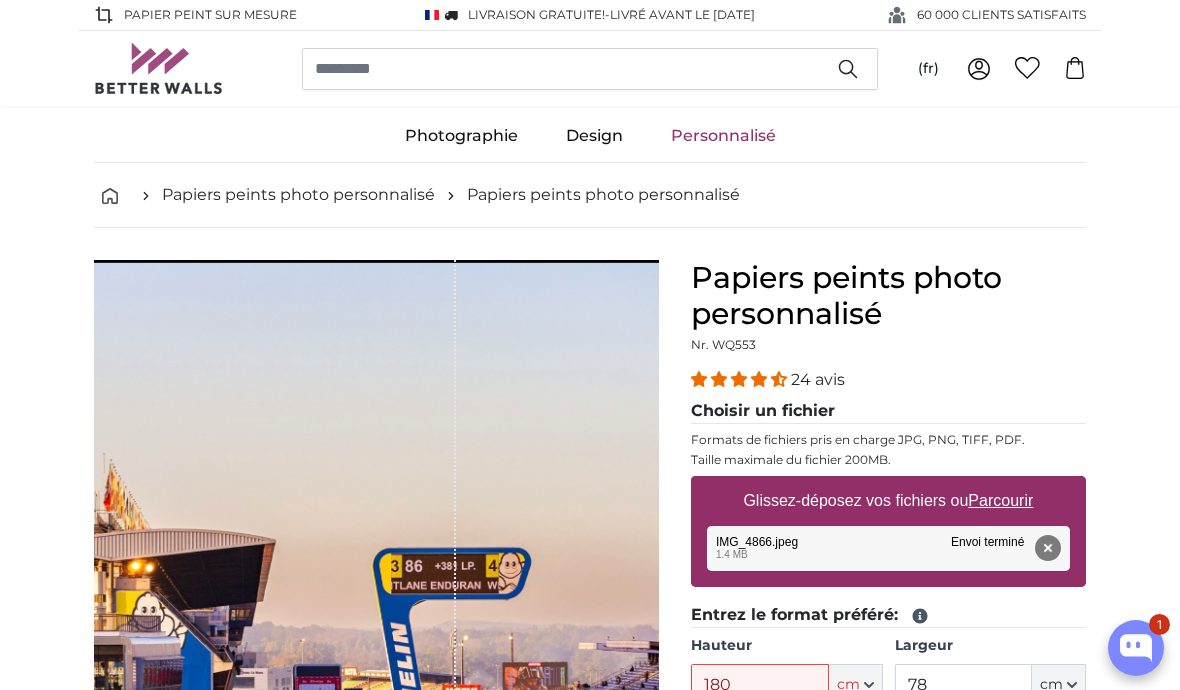 click on "Photographie" at bounding box center (461, 136) 